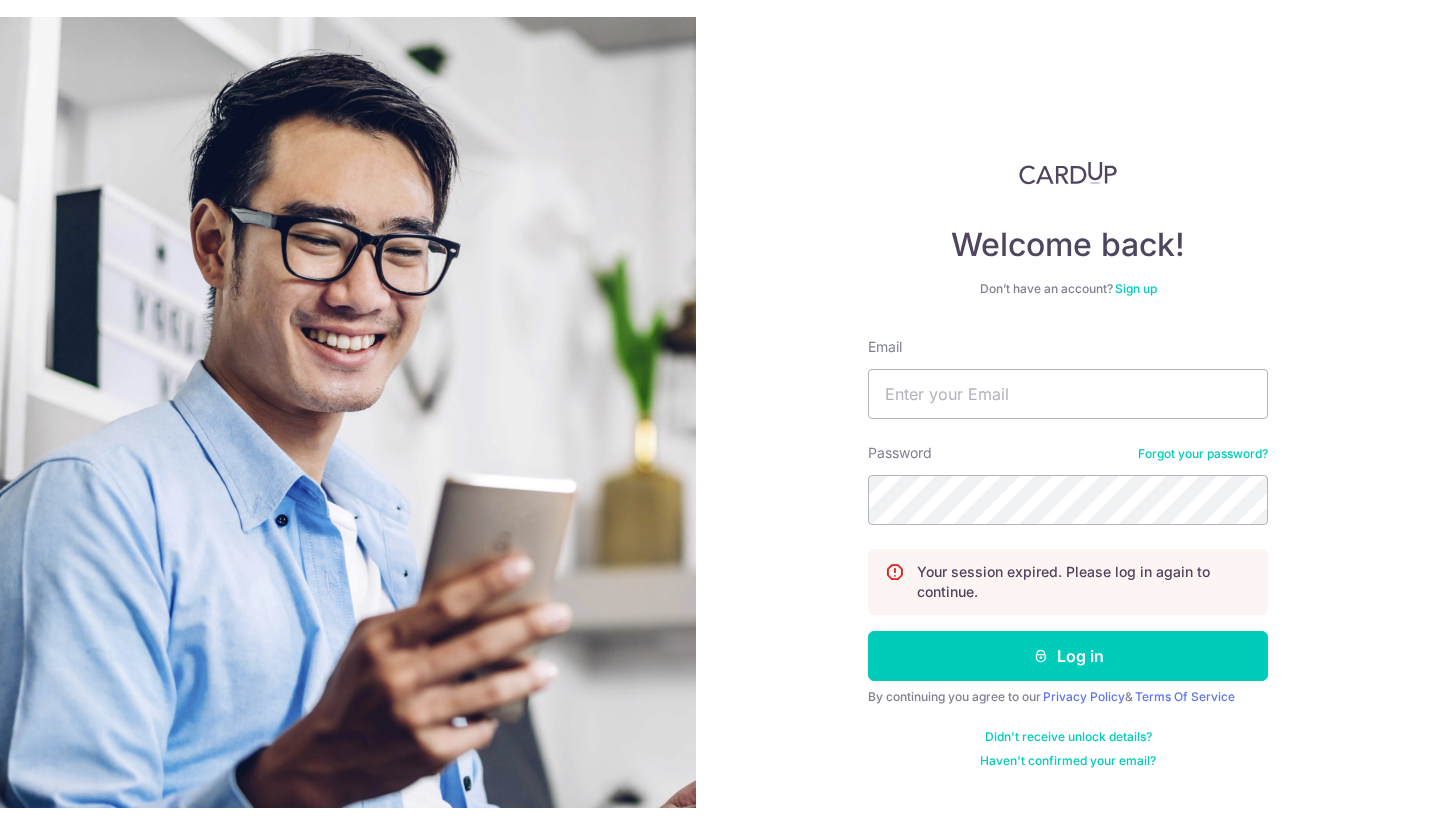 scroll, scrollTop: 0, scrollLeft: 0, axis: both 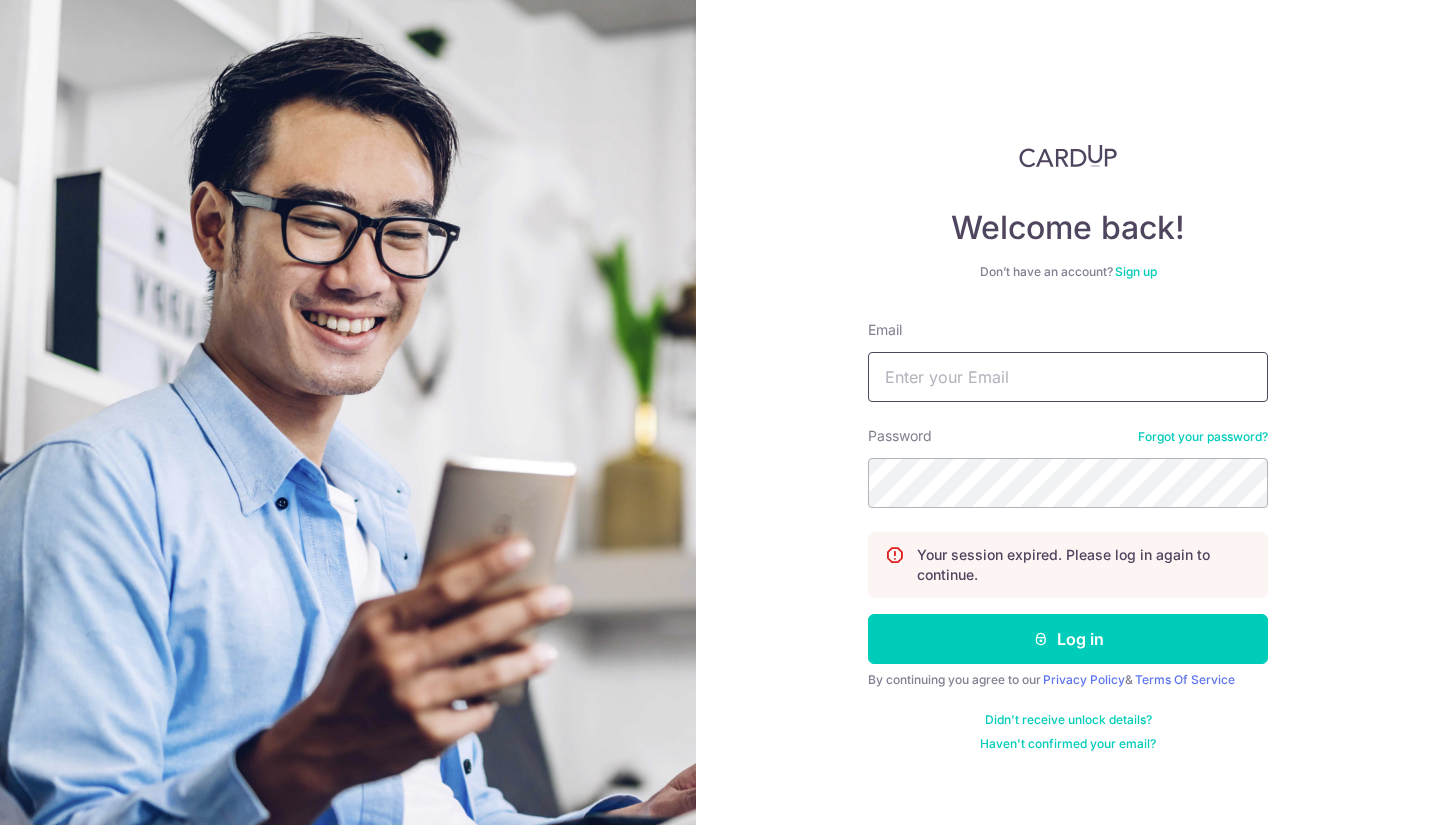 click on "Email" at bounding box center (1068, 377) 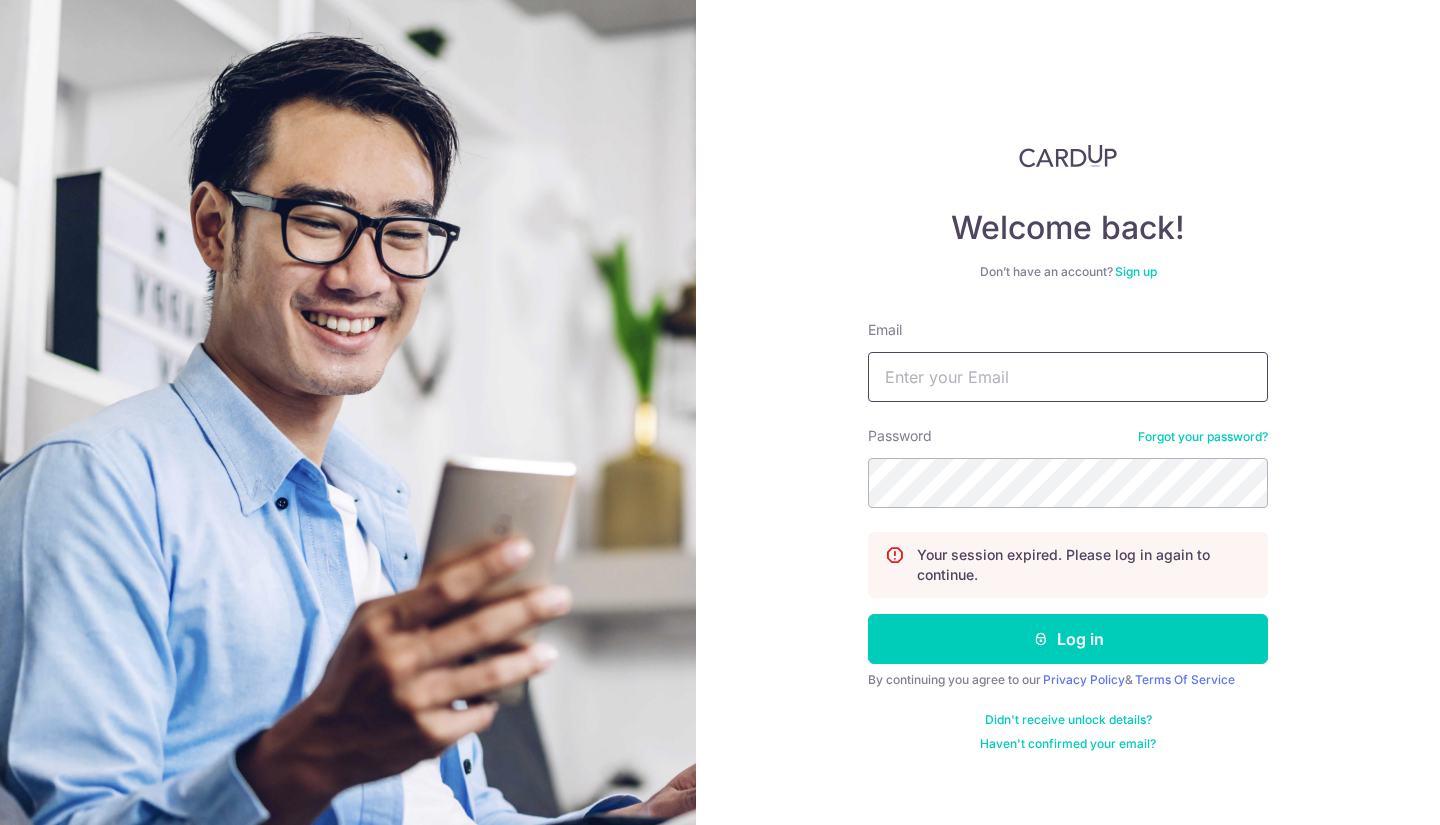 type on "[EMAIL]" 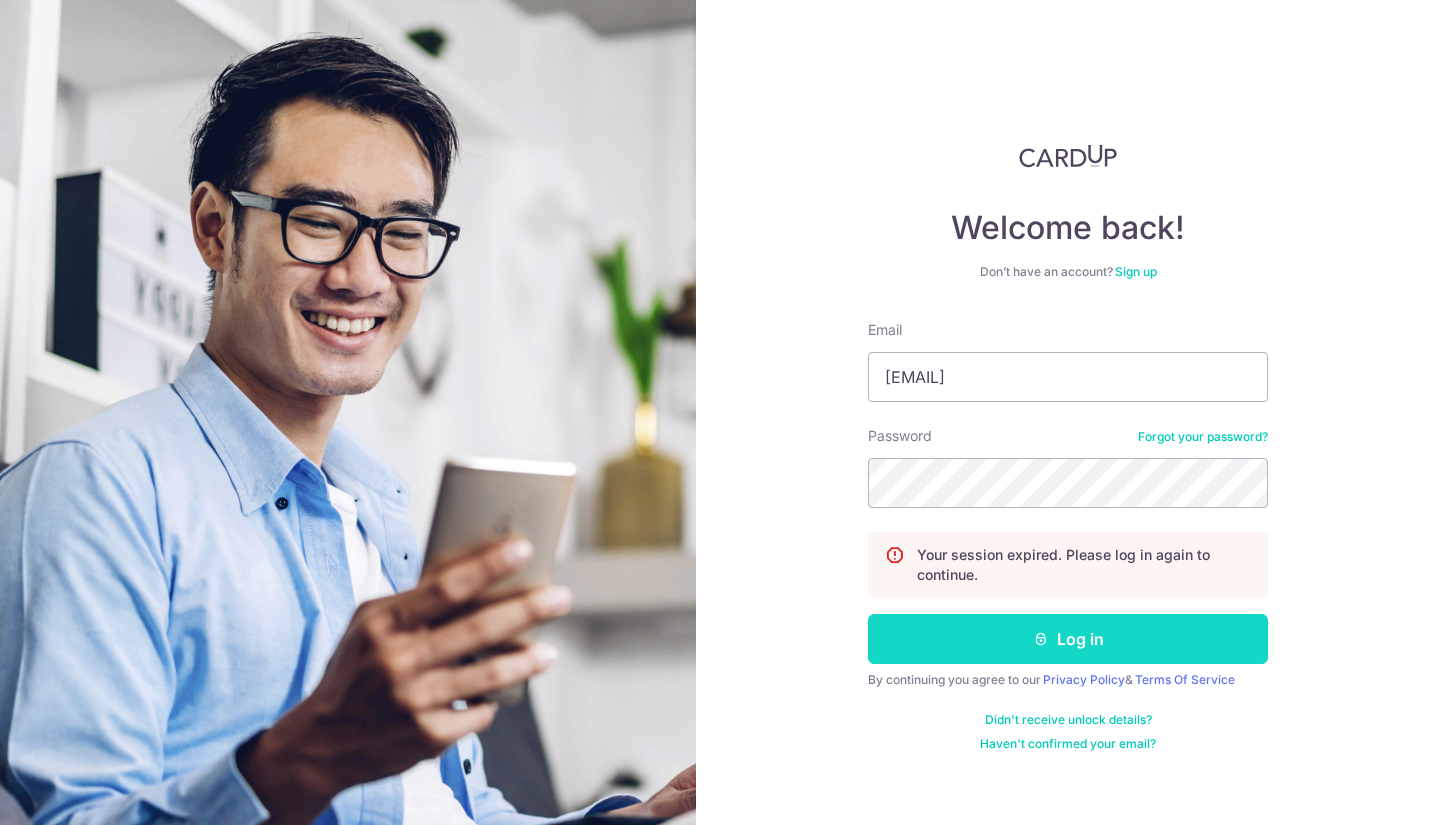 click on "Log in" at bounding box center (1068, 639) 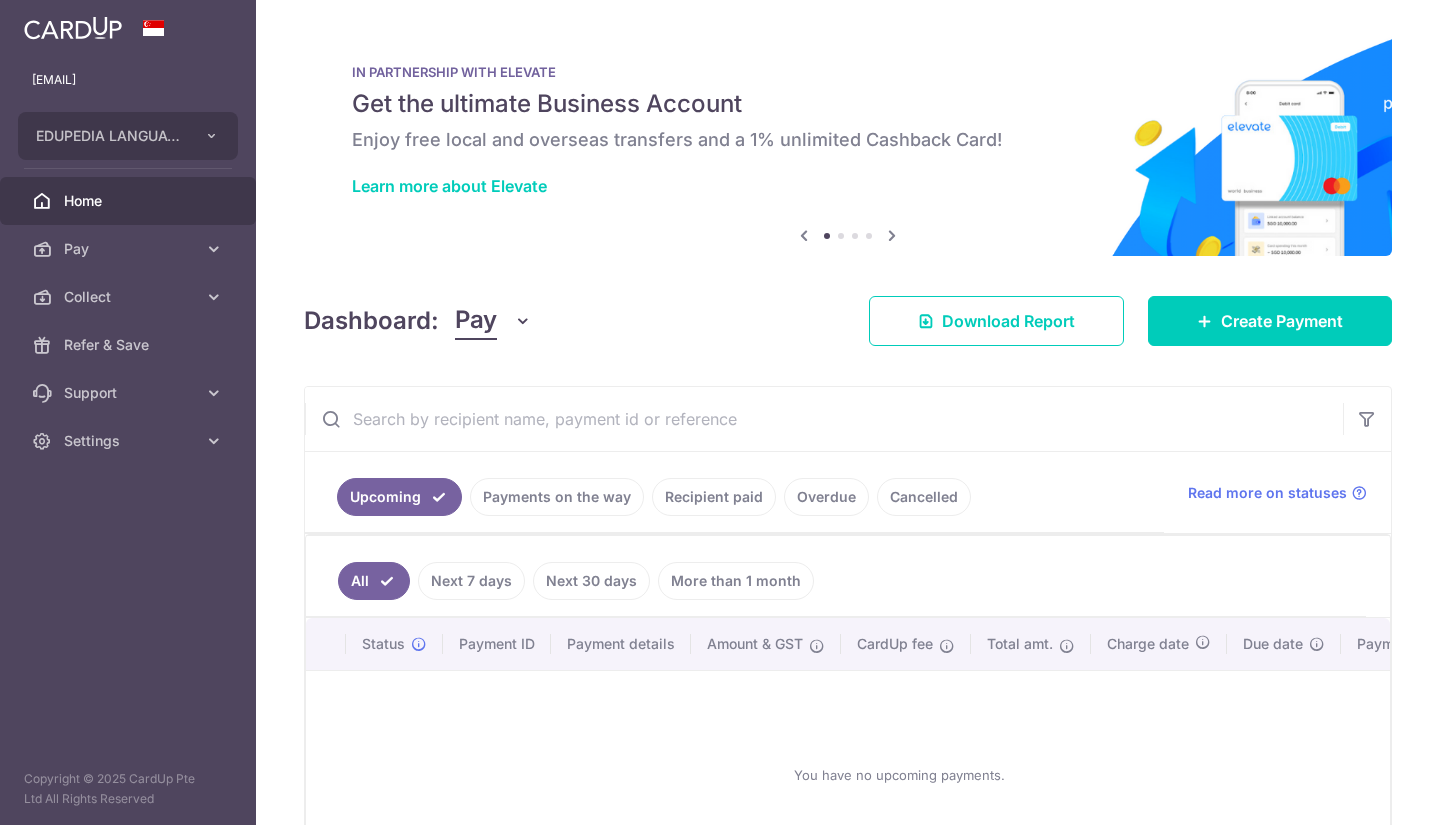 scroll, scrollTop: 0, scrollLeft: 0, axis: both 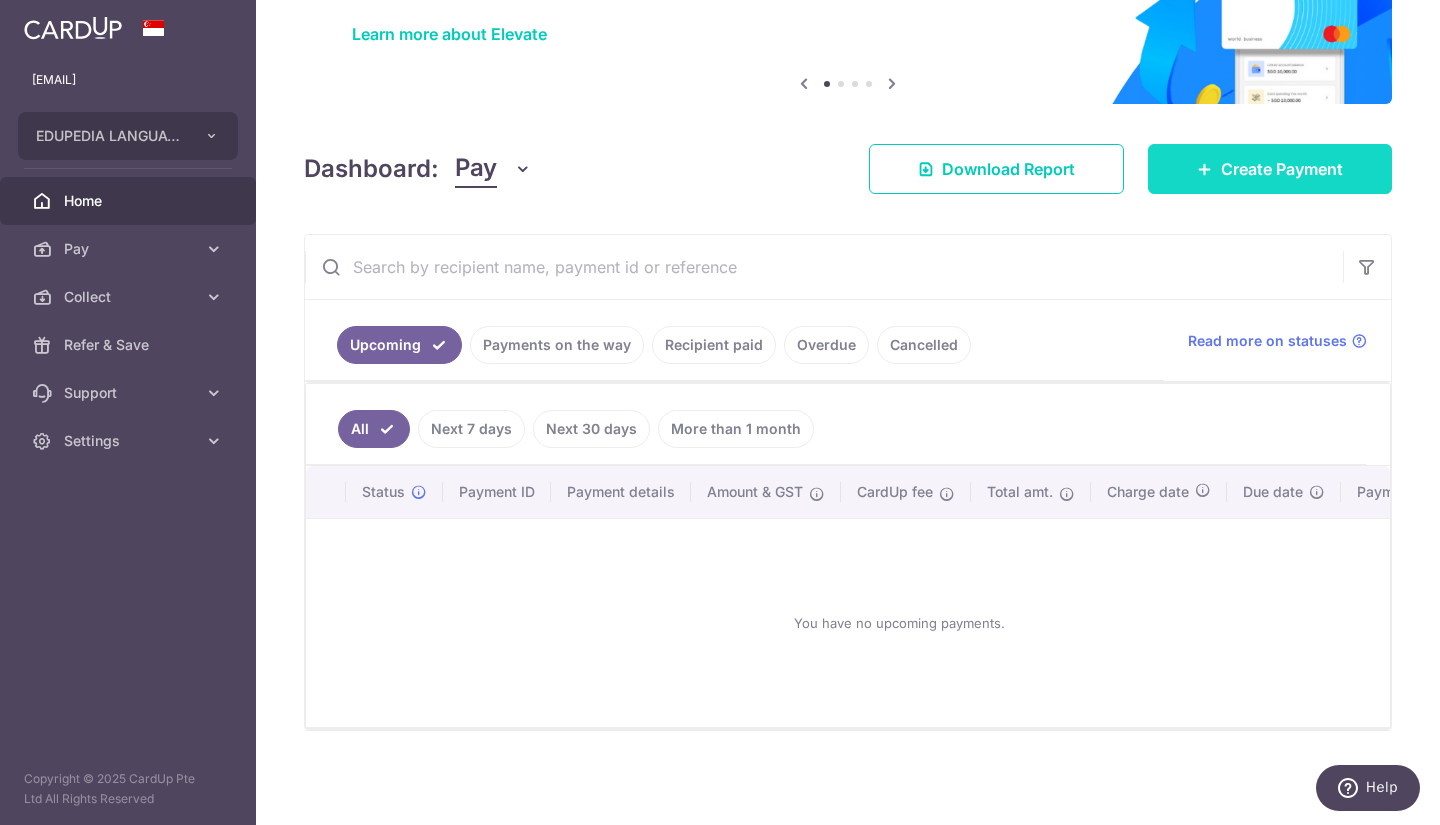 click on "Create Payment" at bounding box center (1270, 169) 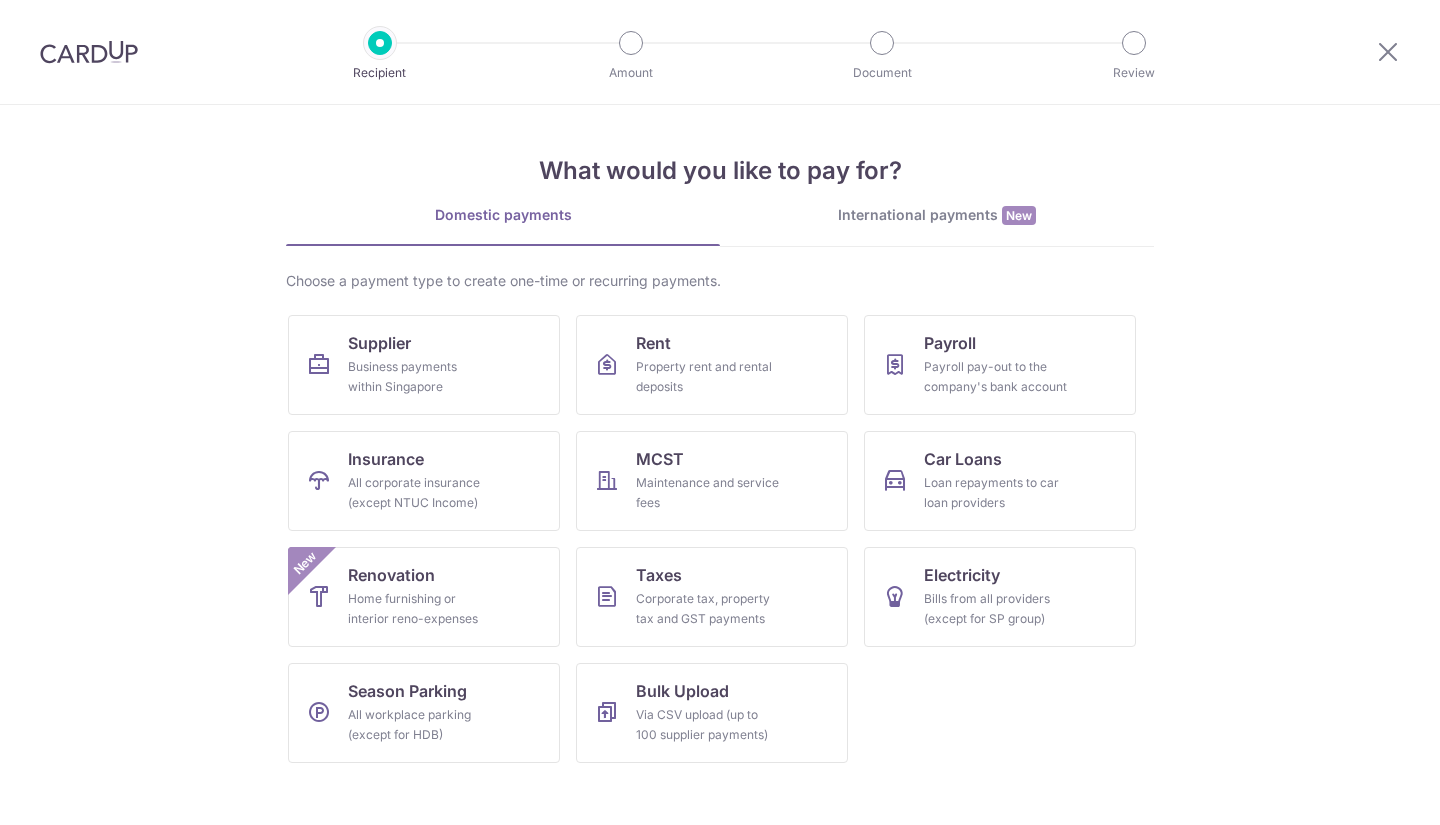 scroll, scrollTop: 0, scrollLeft: 0, axis: both 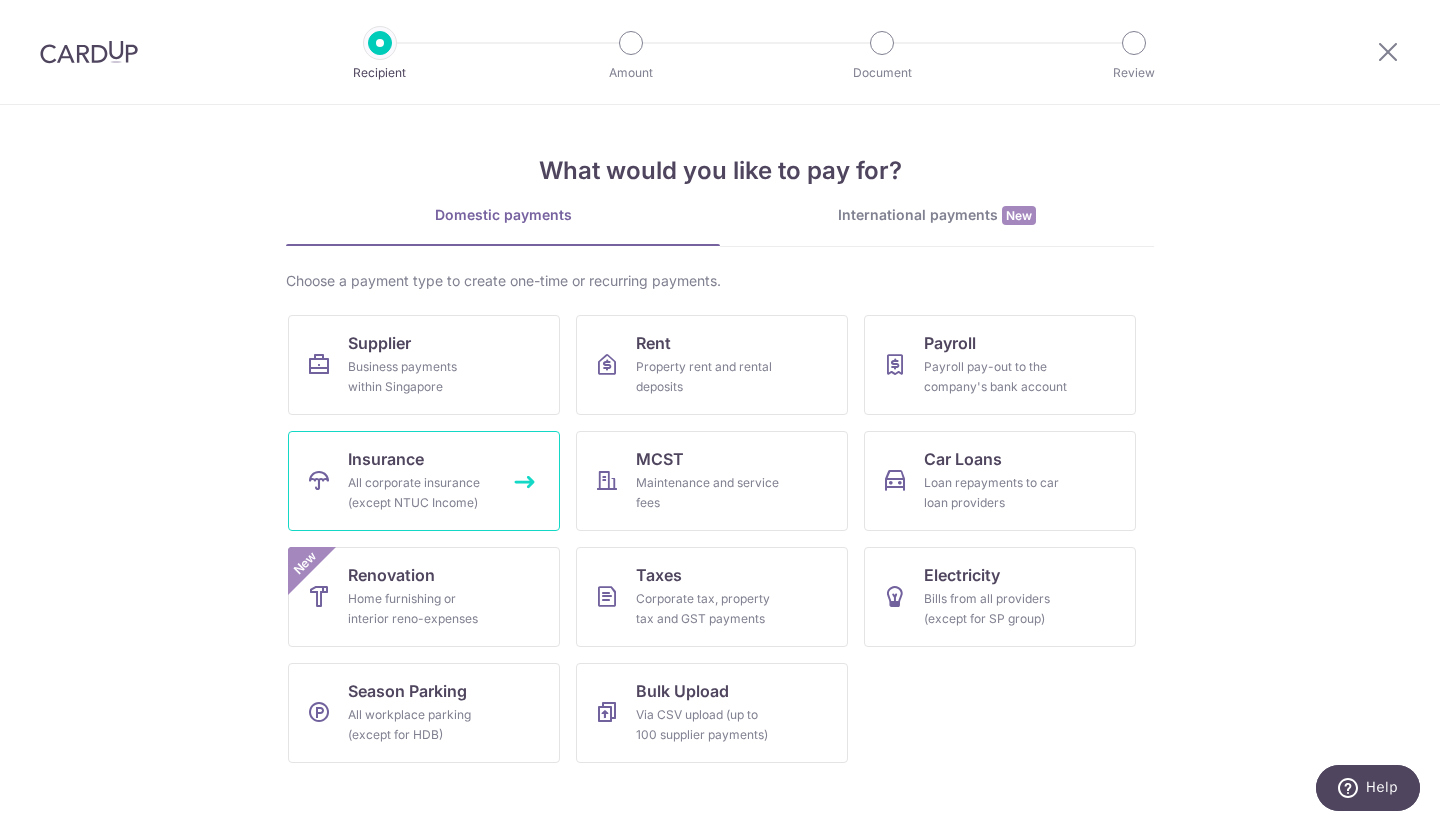 click on "Insurance" at bounding box center (386, 459) 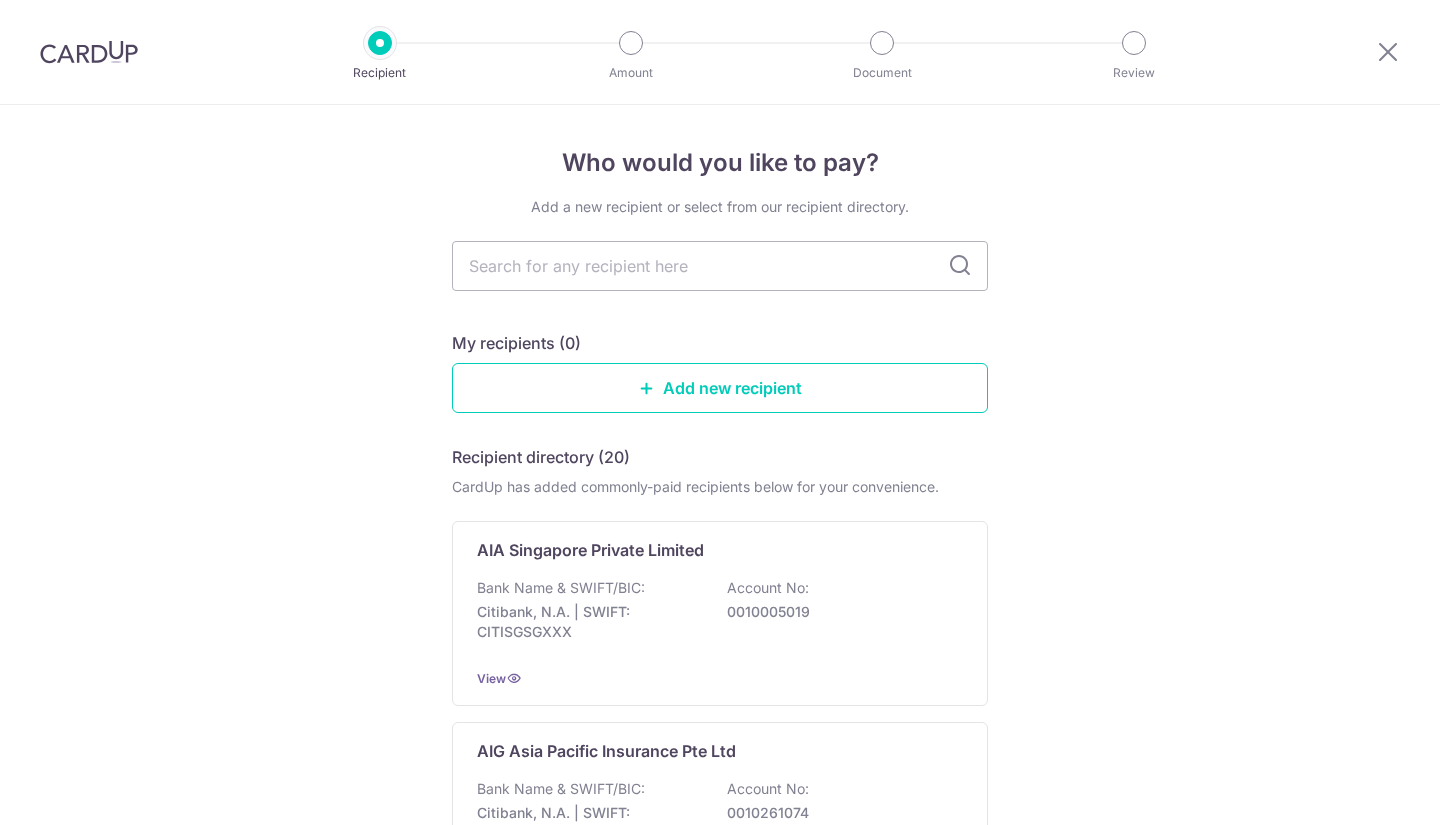 scroll, scrollTop: 0, scrollLeft: 0, axis: both 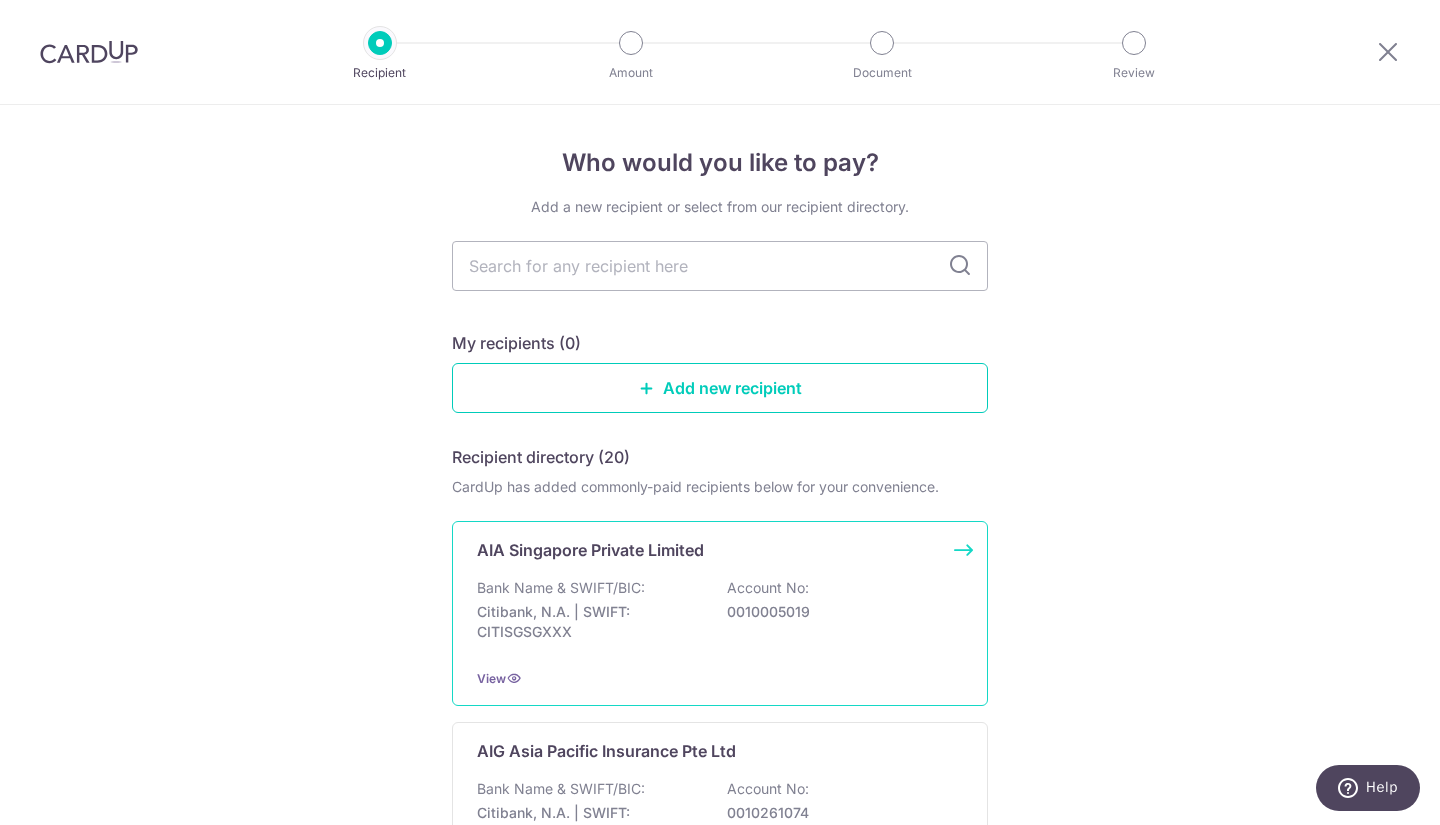 click on "AIA Singapore Private Limited
Bank Name & SWIFT/BIC:
Citibank, N.A. | SWIFT: CITISGSGXXX
Account No:
0010005019
View" at bounding box center (720, 613) 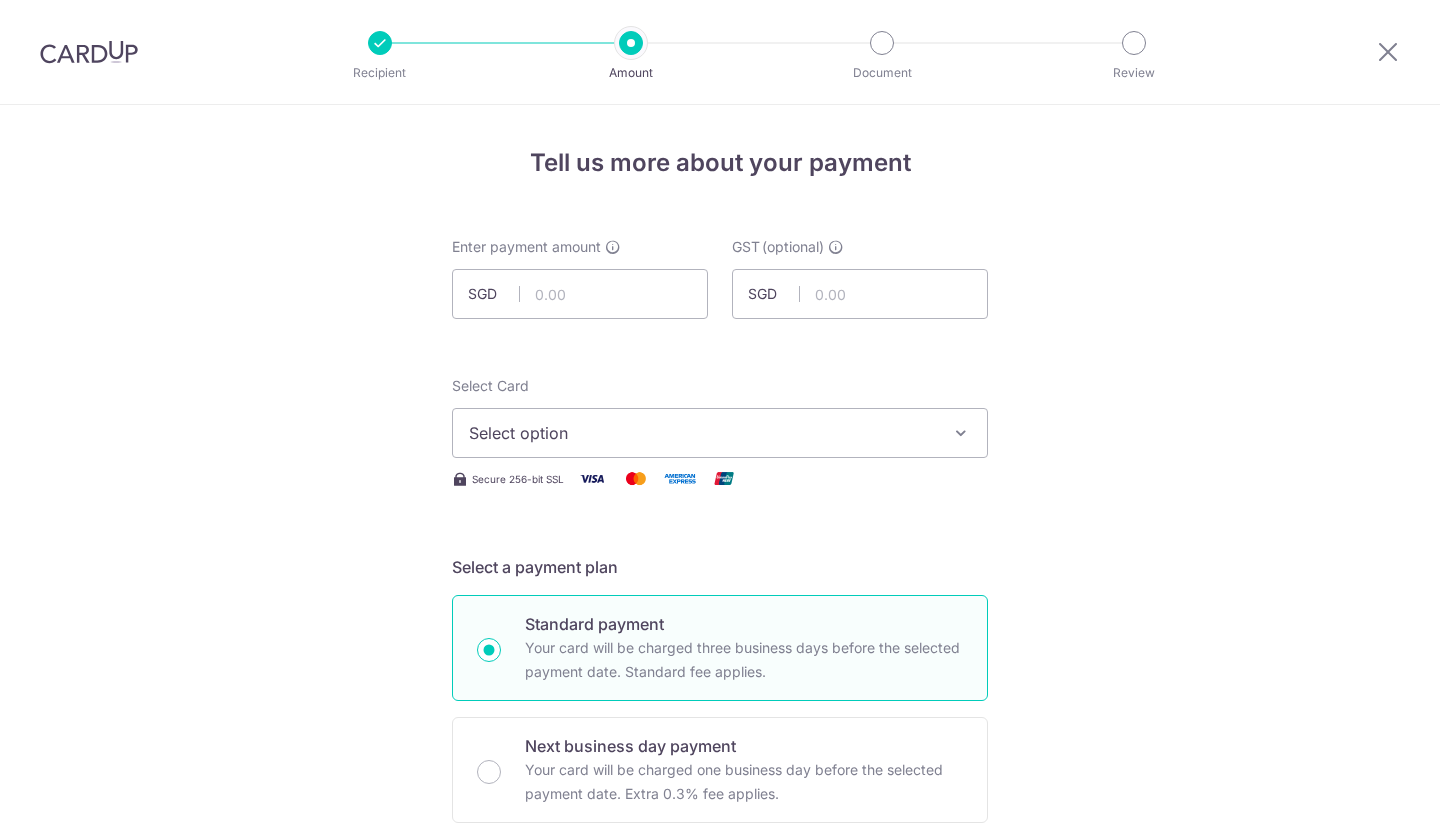 scroll, scrollTop: 0, scrollLeft: 0, axis: both 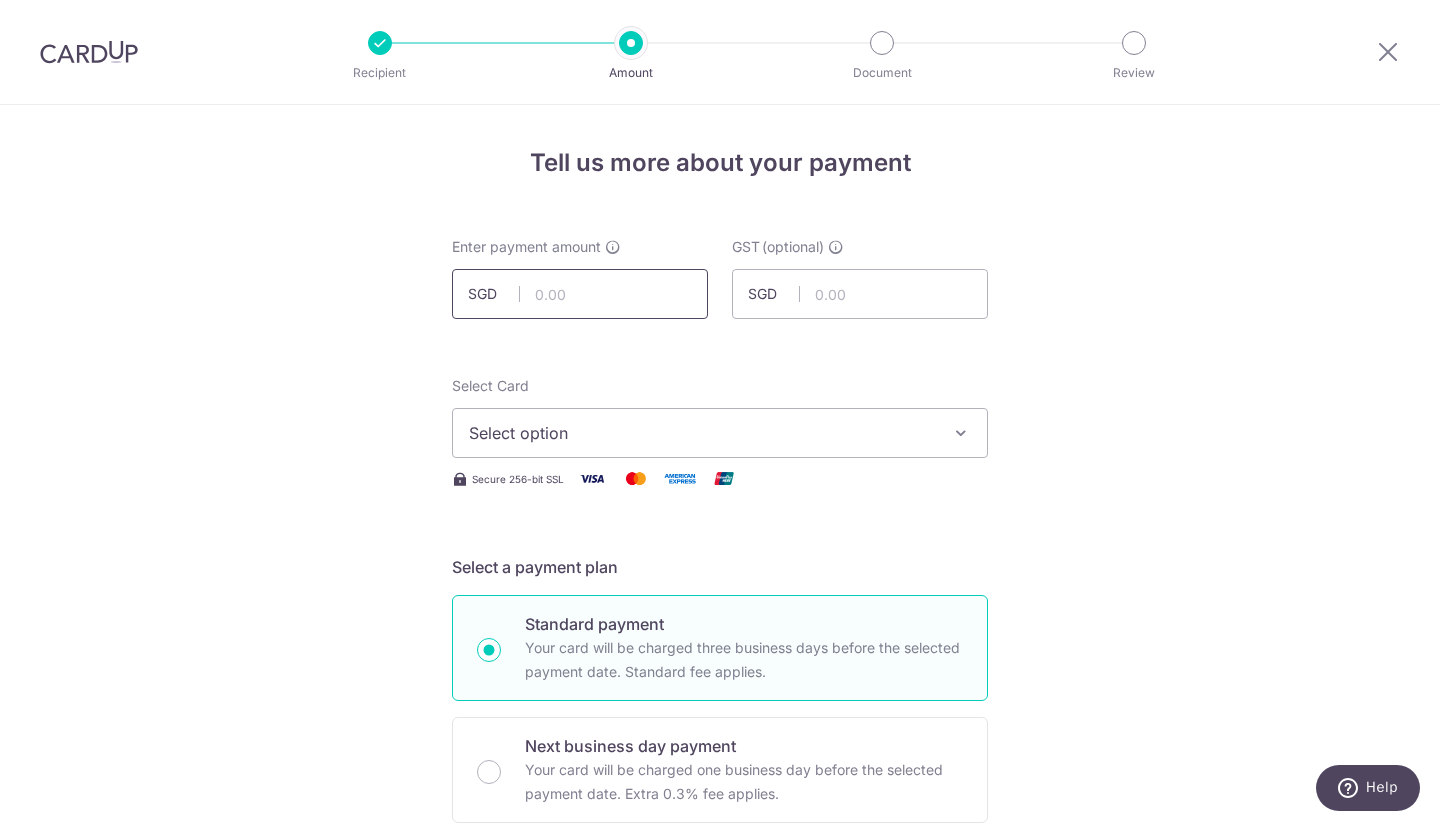 click at bounding box center [580, 294] 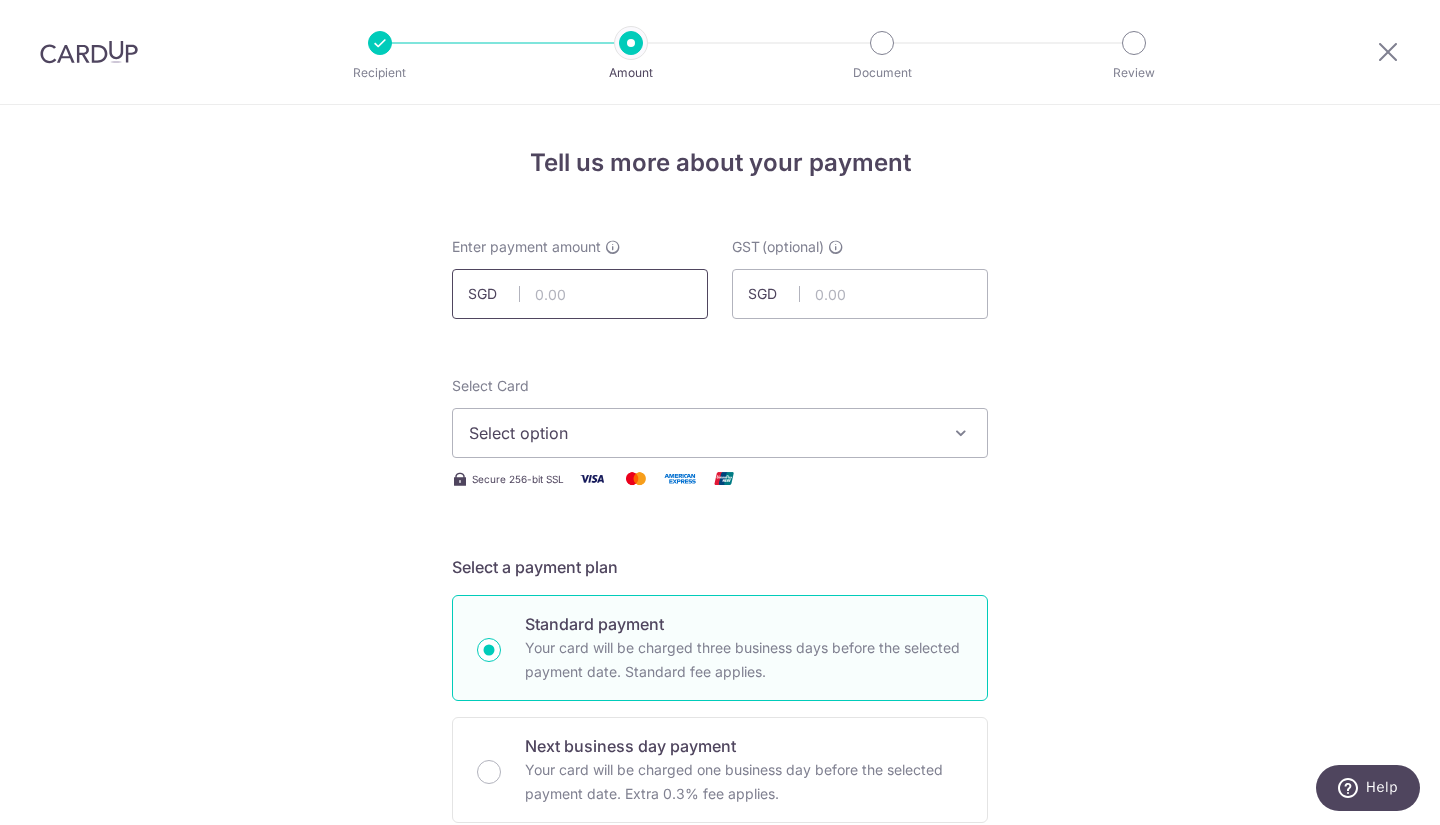 type on "1" 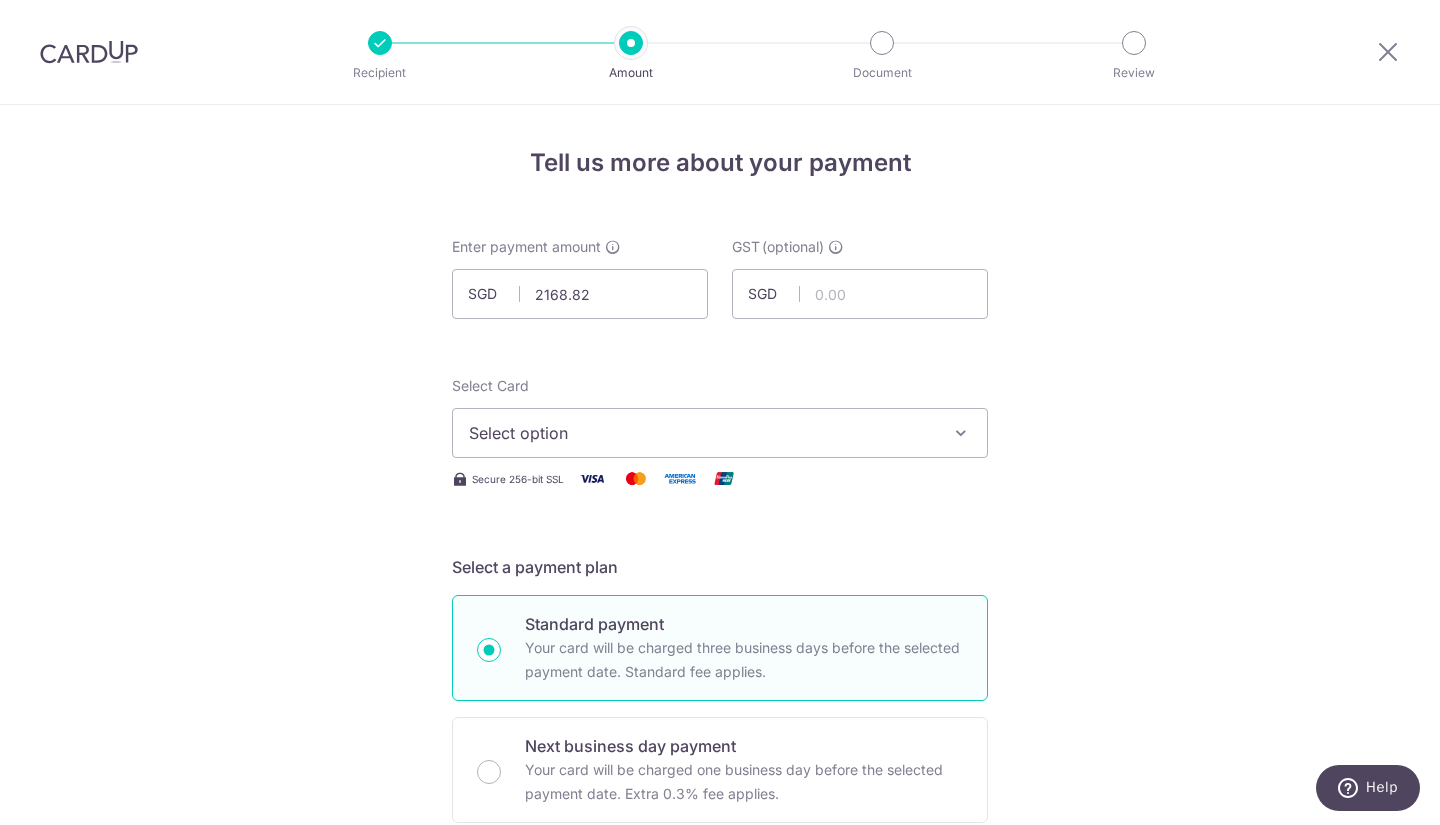 type on "2,168.82" 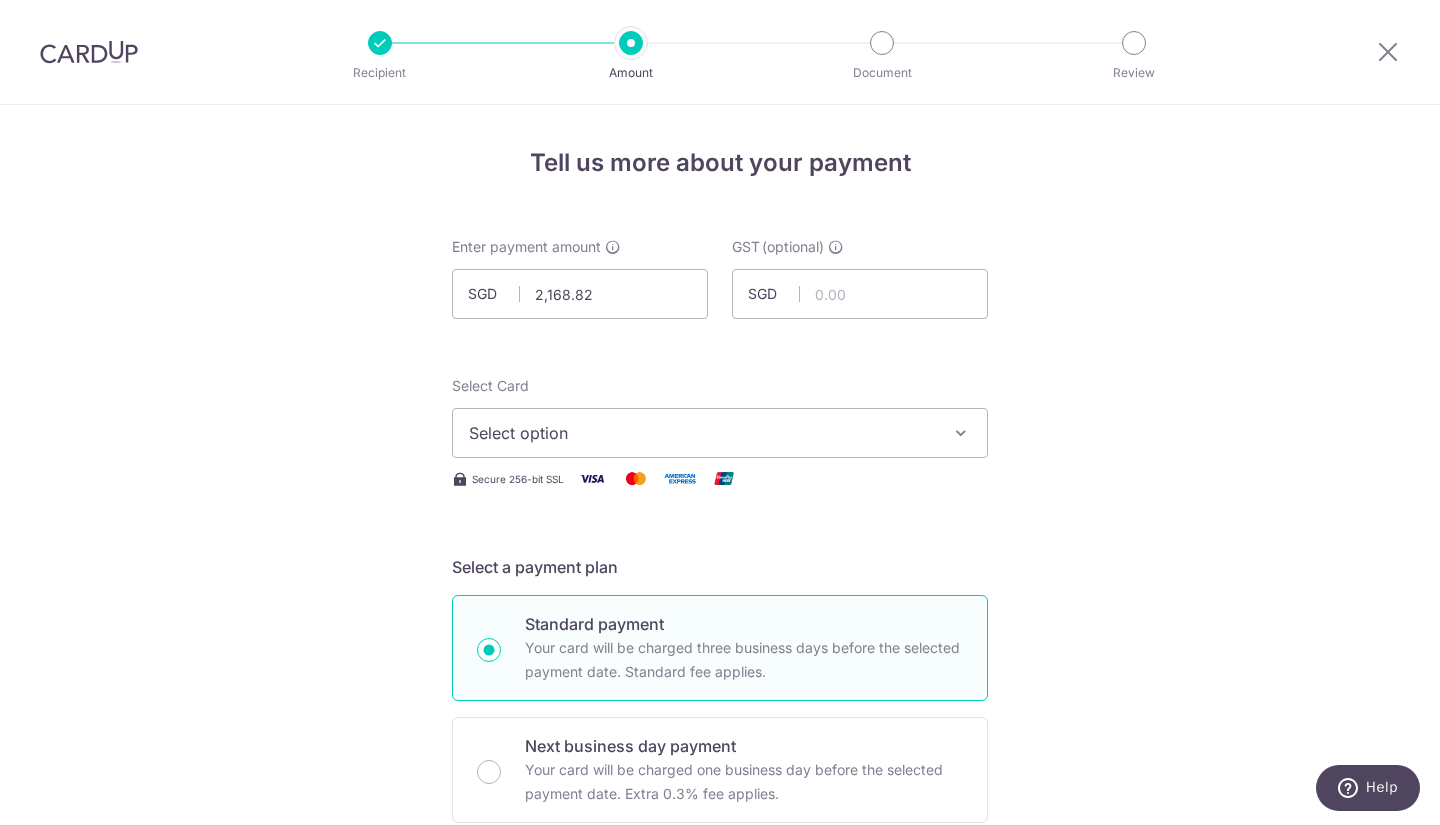 click on "Tell us more about your payment
Enter payment amount
SGD
2,168.82
2168.82
GST
(optional)
SGD
Select Card
Select option
Add credit card
Your Cards
**** 2002
**** 7006
**** 8426
**** 0399
**** 6328" at bounding box center [720, 1076] 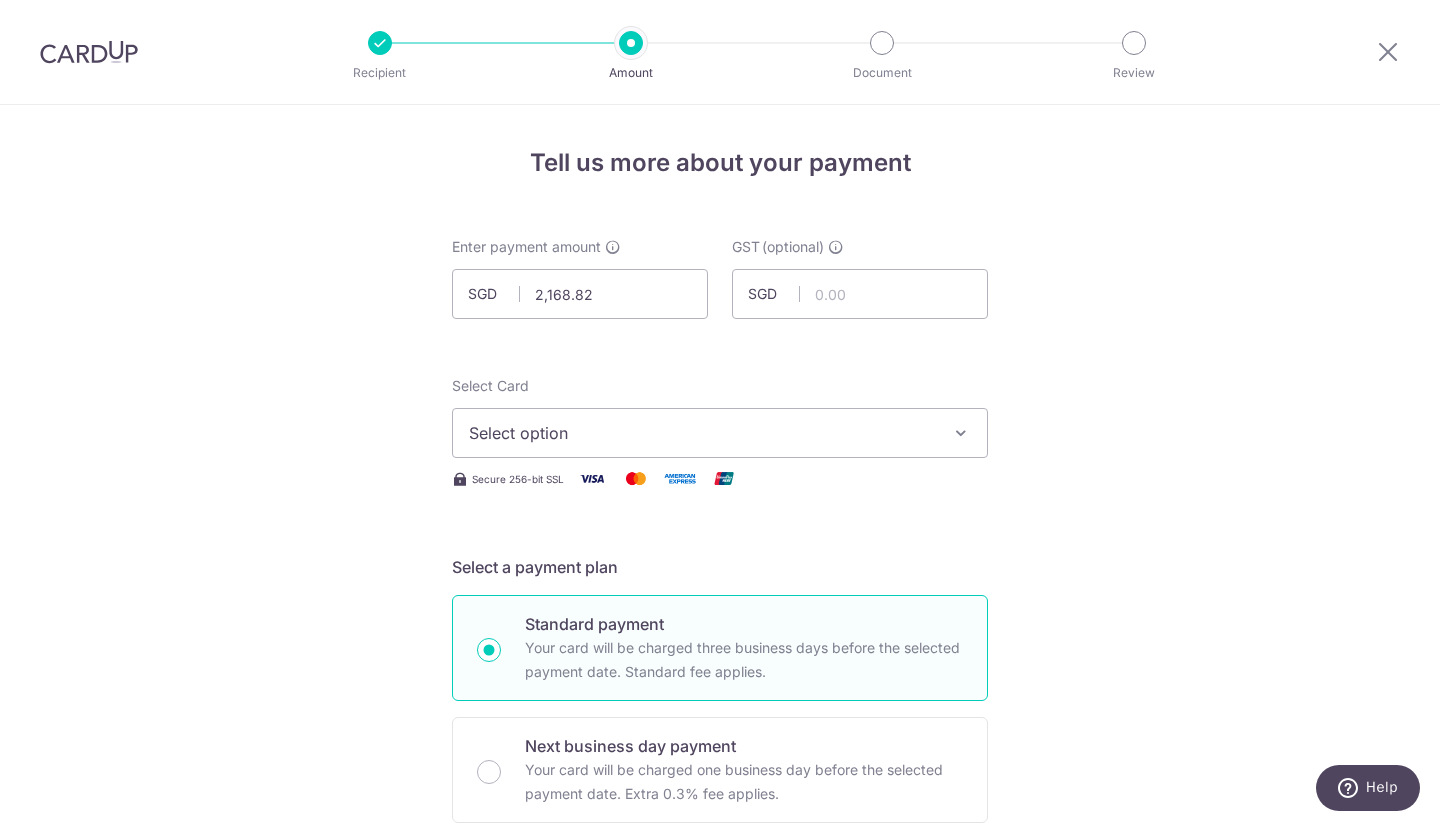 click on "Select option" at bounding box center [720, 433] 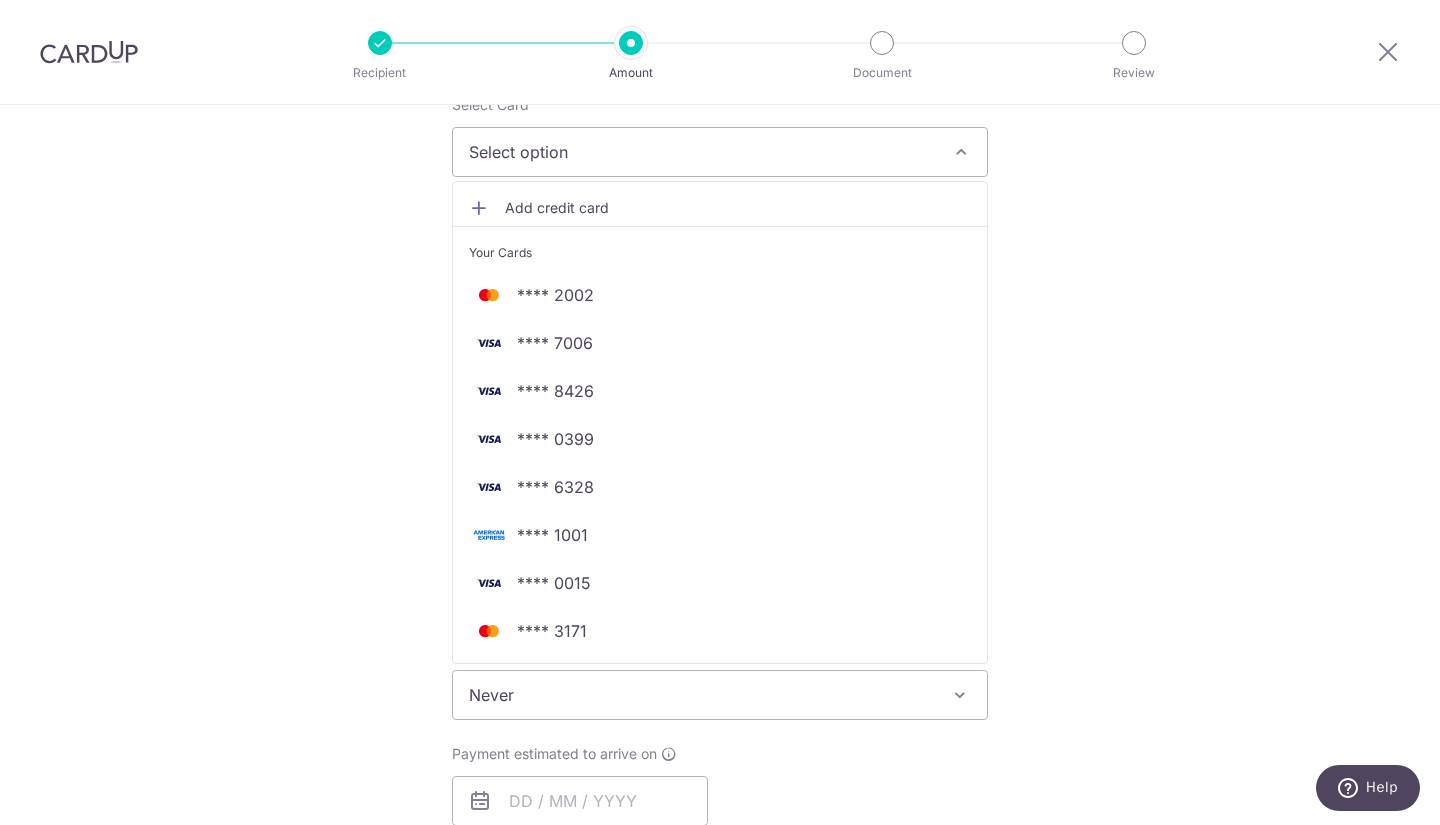 scroll, scrollTop: 300, scrollLeft: 0, axis: vertical 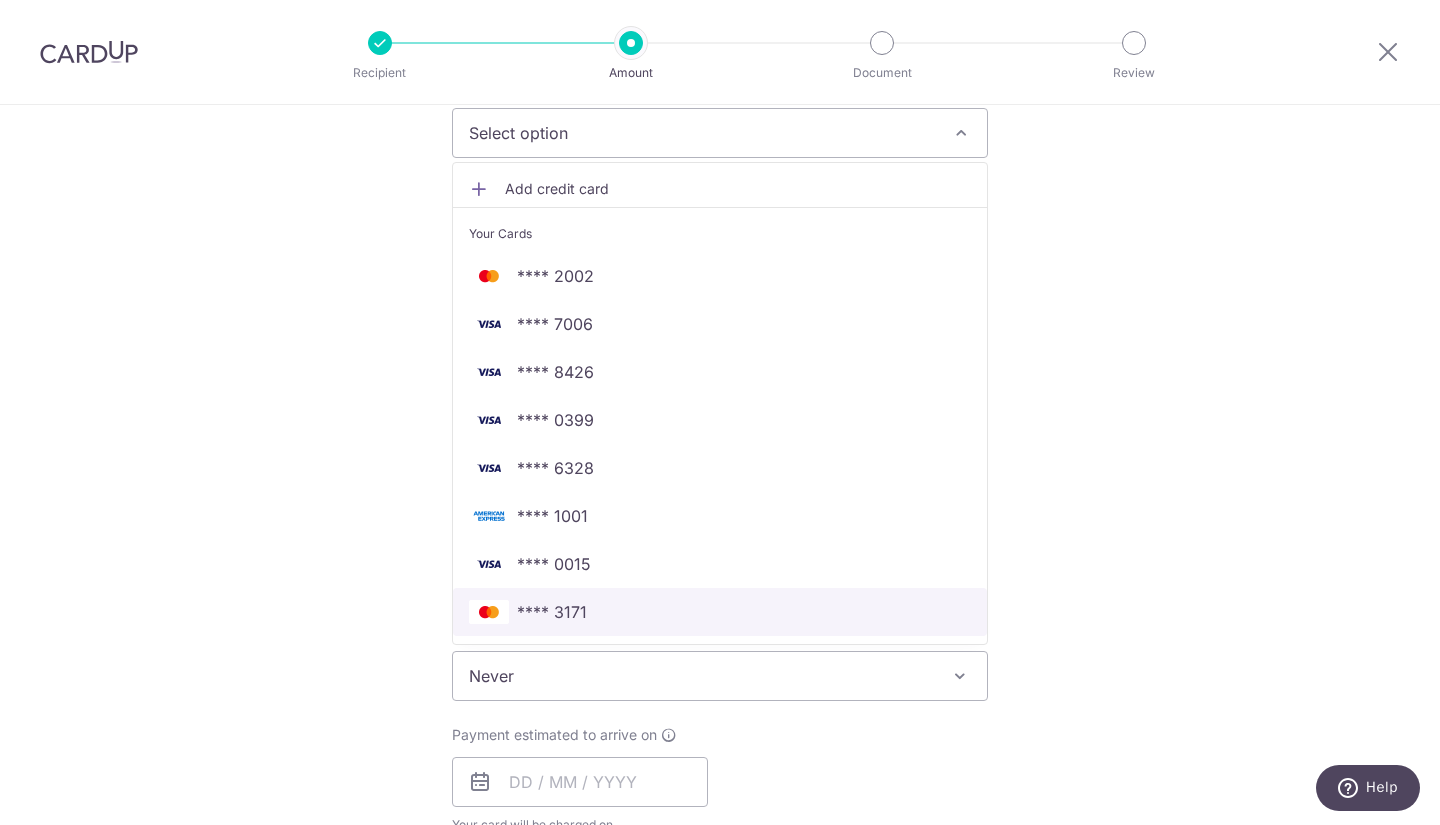 click on "**** 3171" at bounding box center [720, 612] 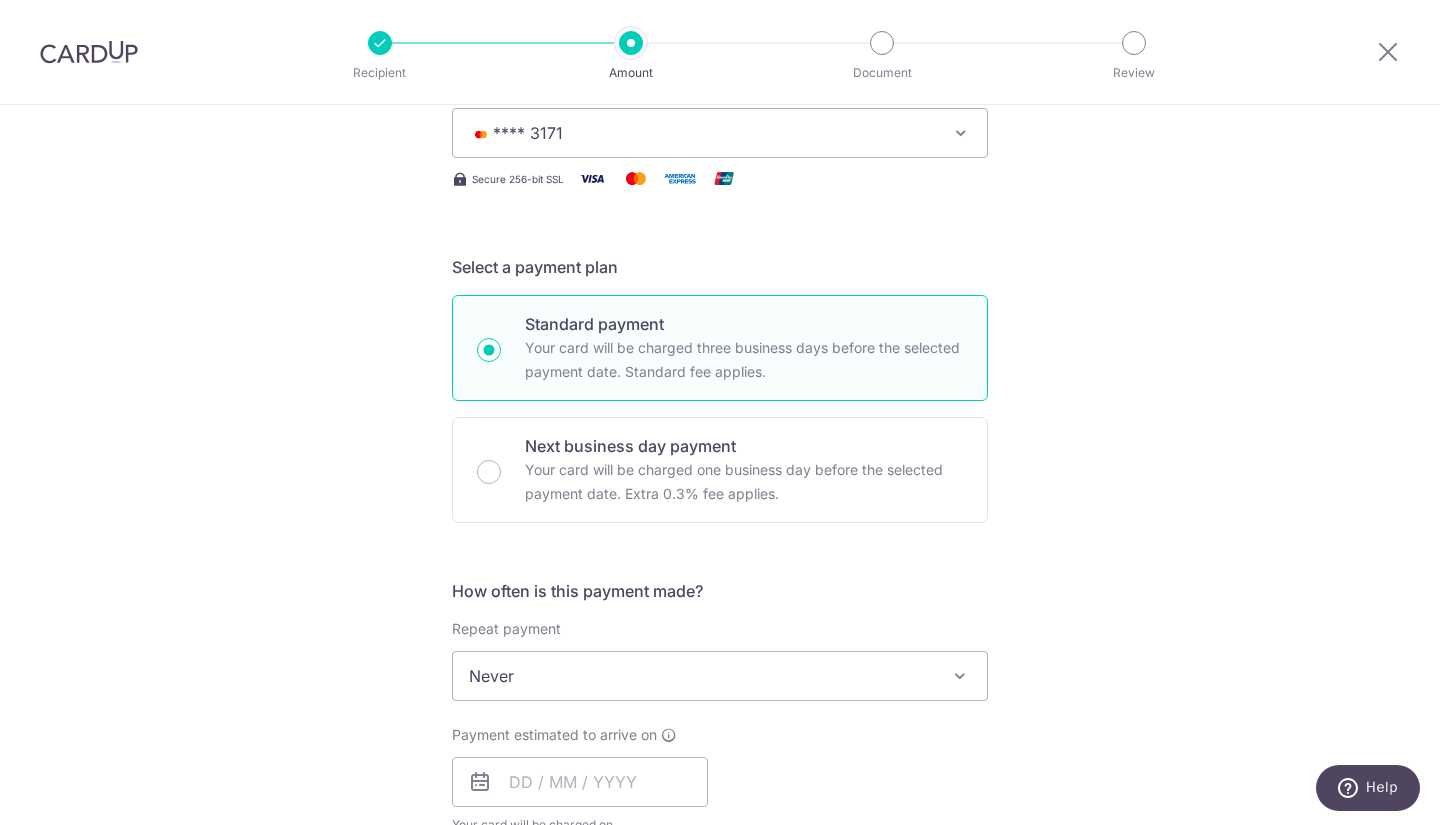 click on "Never" at bounding box center [720, 676] 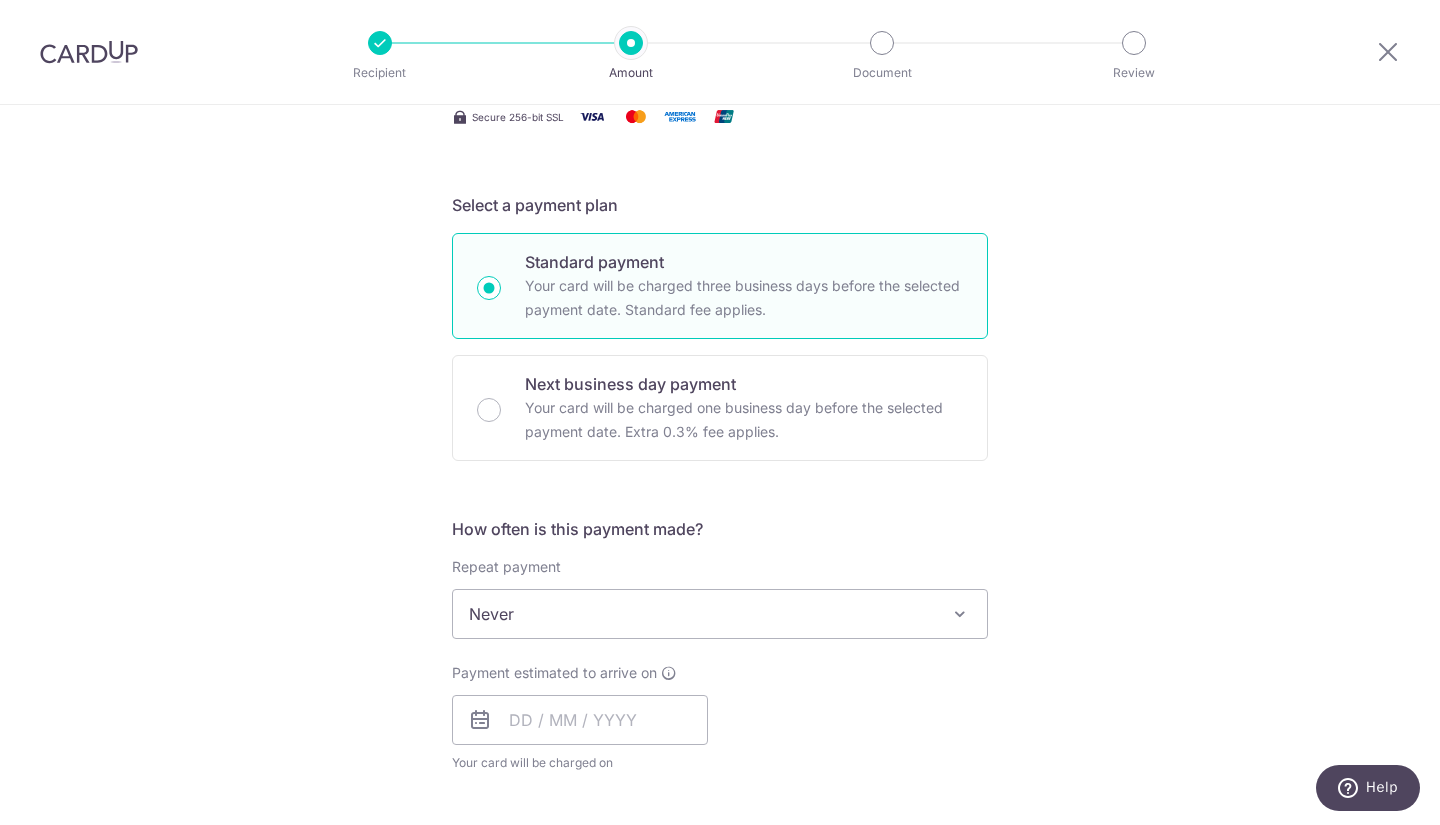 scroll, scrollTop: 500, scrollLeft: 0, axis: vertical 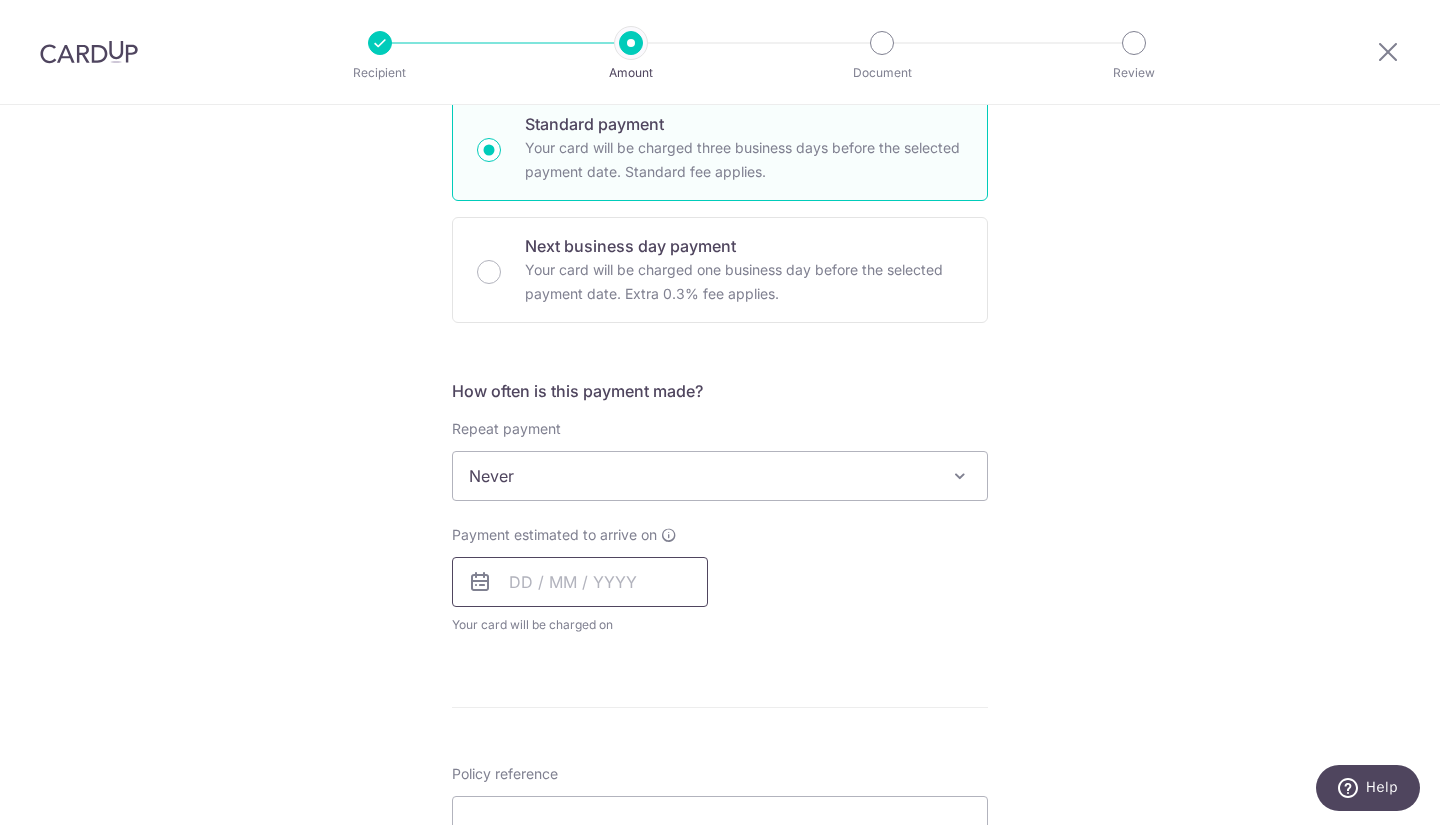 click at bounding box center (580, 582) 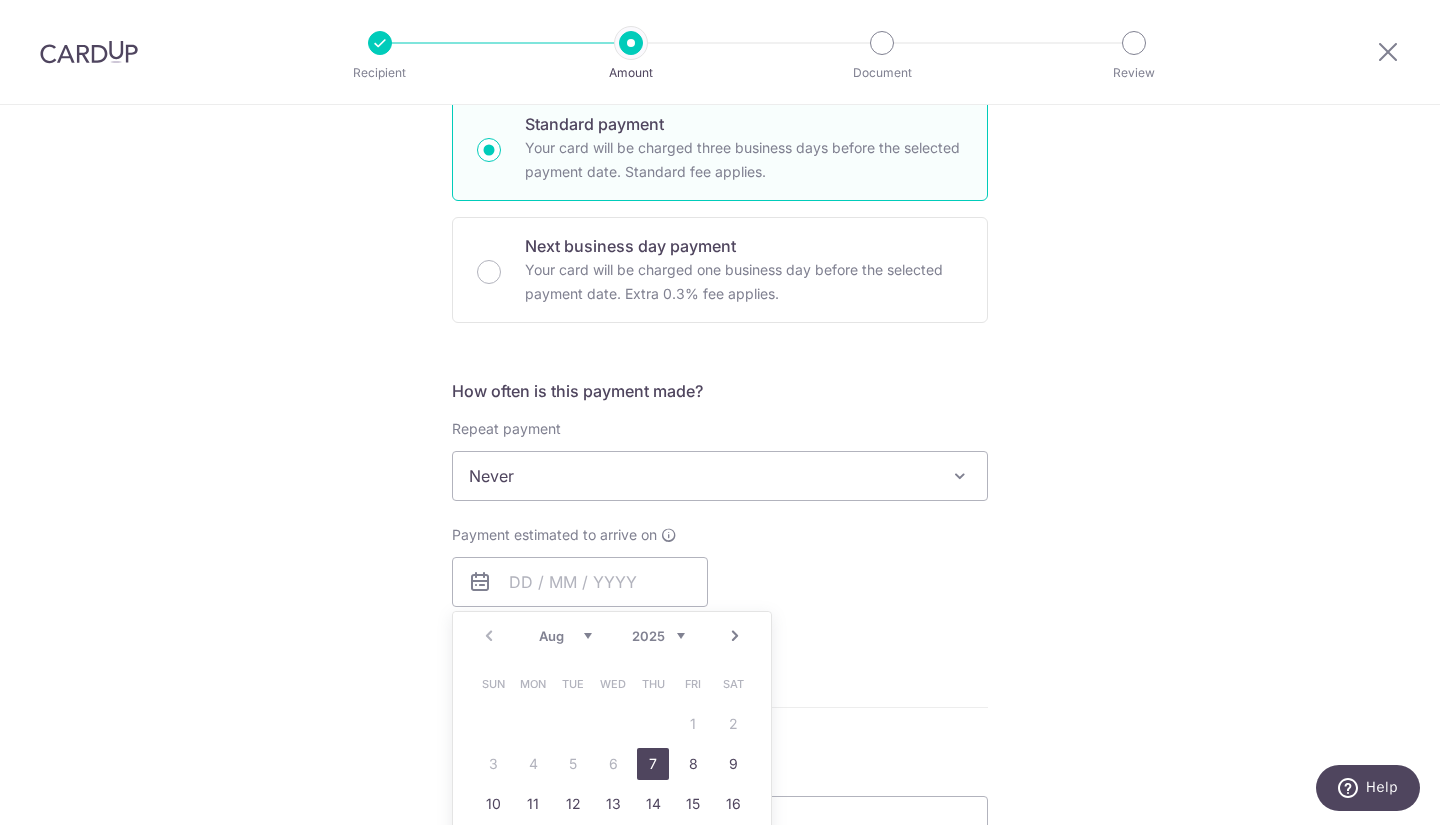 click on "7" at bounding box center (653, 764) 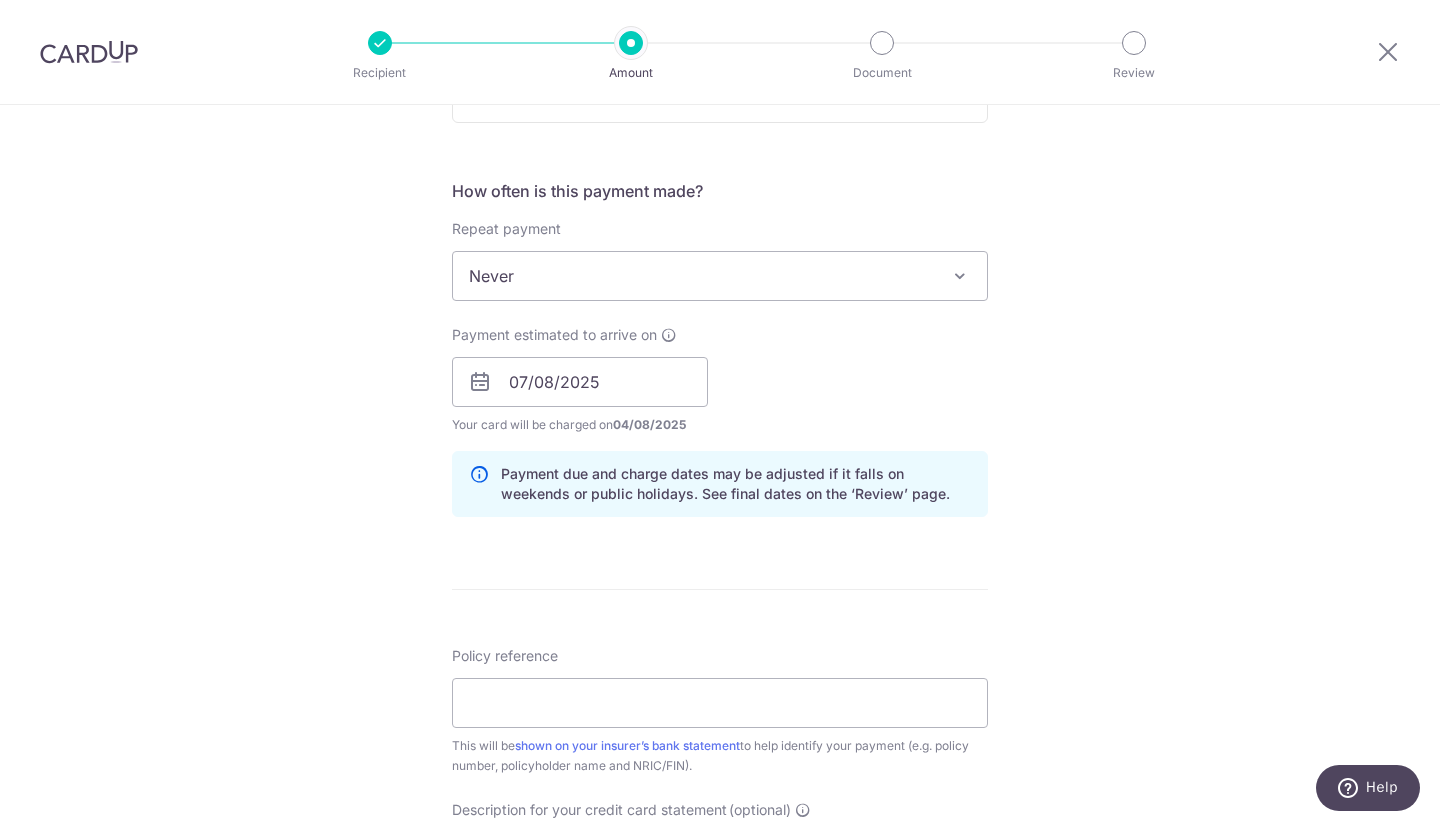 scroll, scrollTop: 800, scrollLeft: 0, axis: vertical 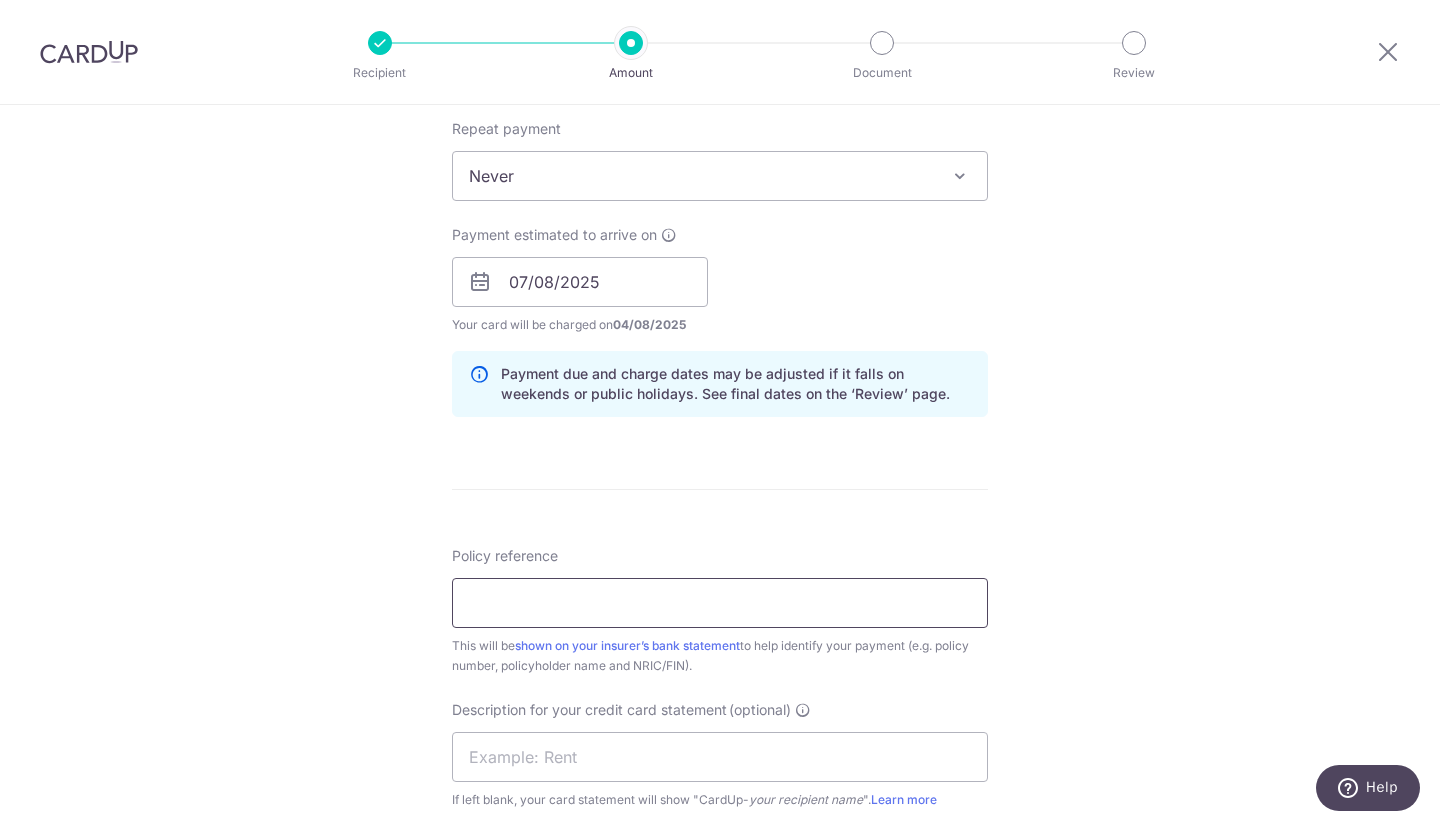 click on "Policy reference" at bounding box center (720, 603) 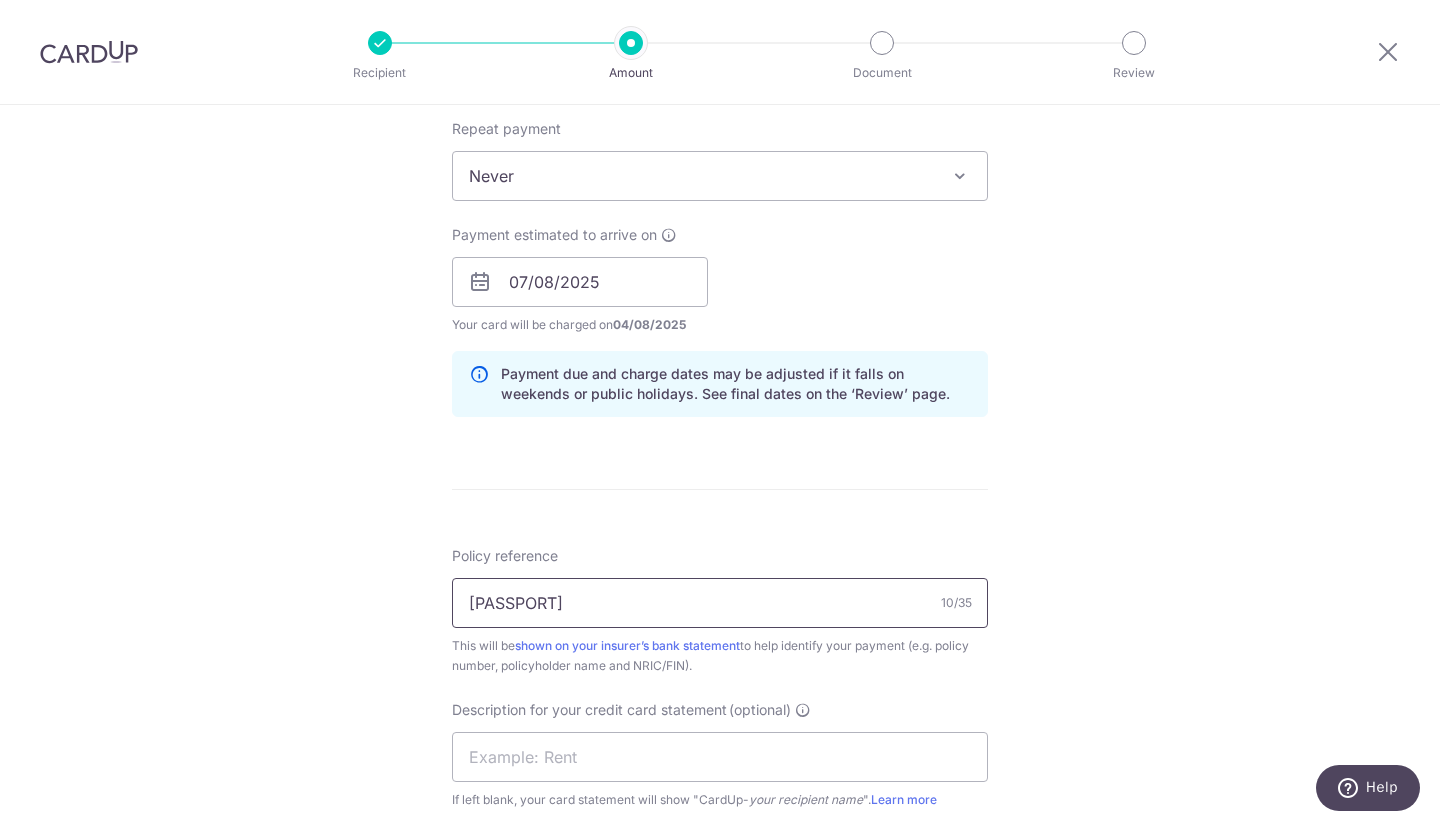 scroll, scrollTop: 900, scrollLeft: 0, axis: vertical 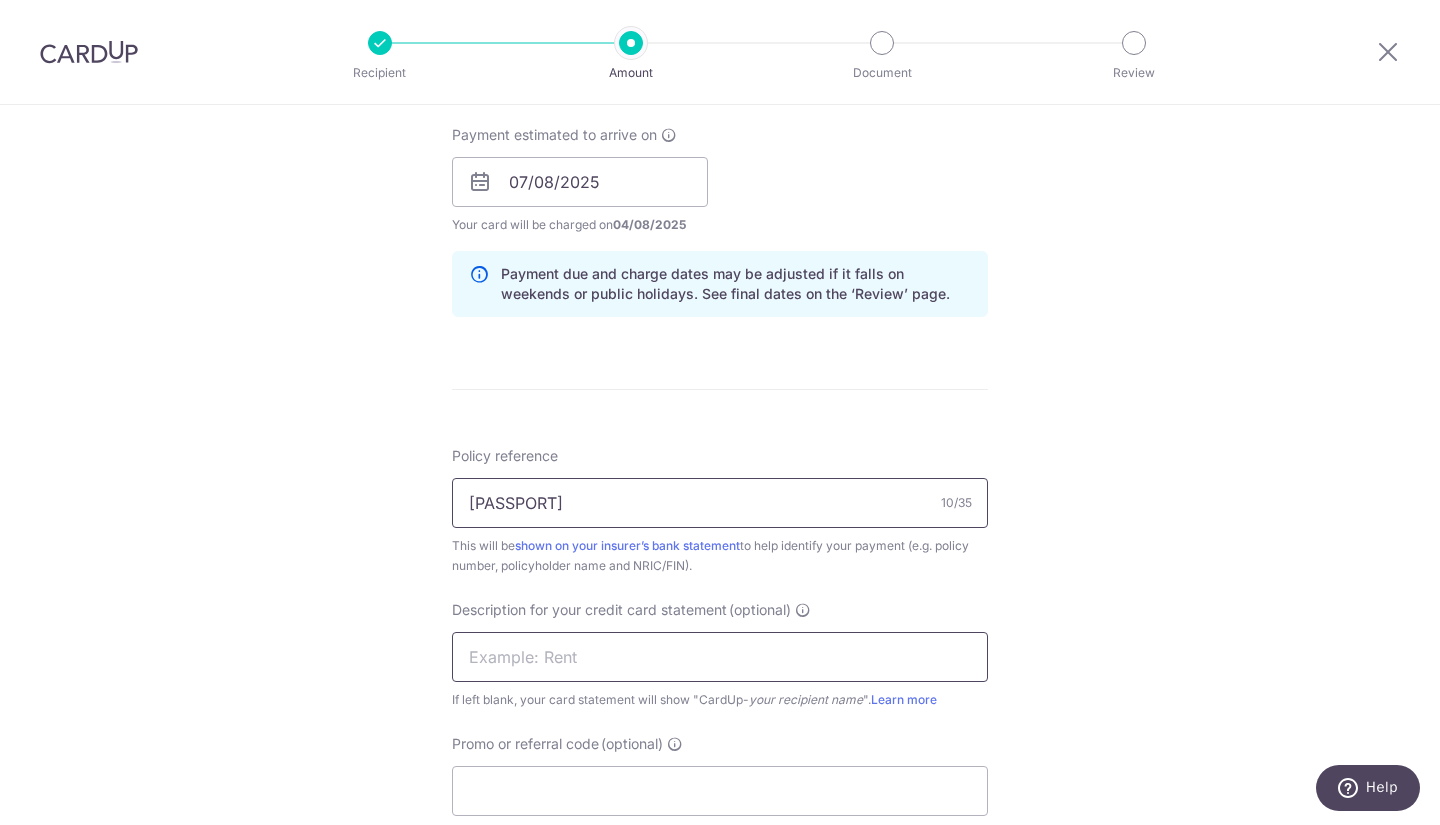 type on "E240865597" 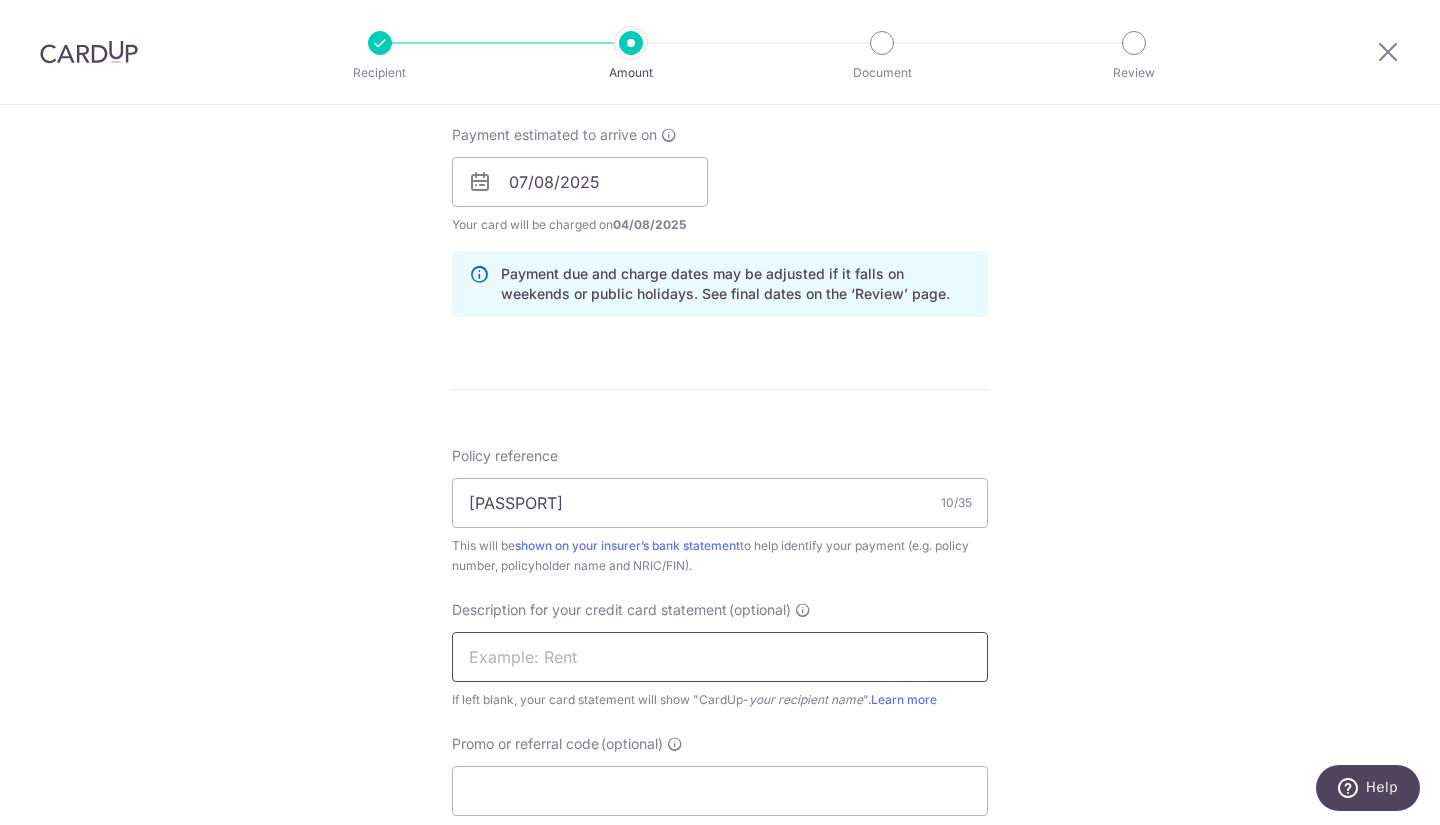 click at bounding box center [720, 657] 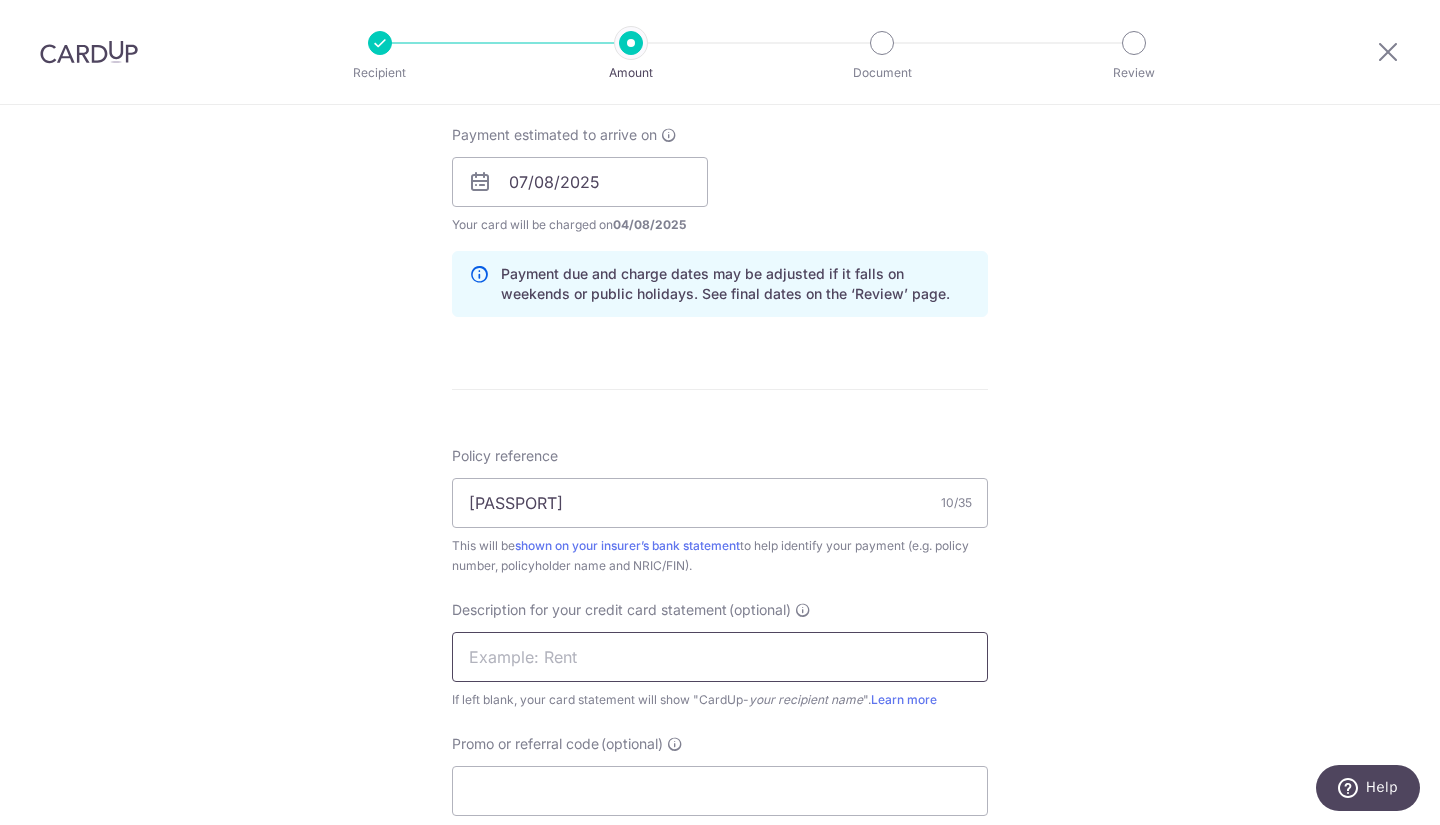 type on "Insurance" 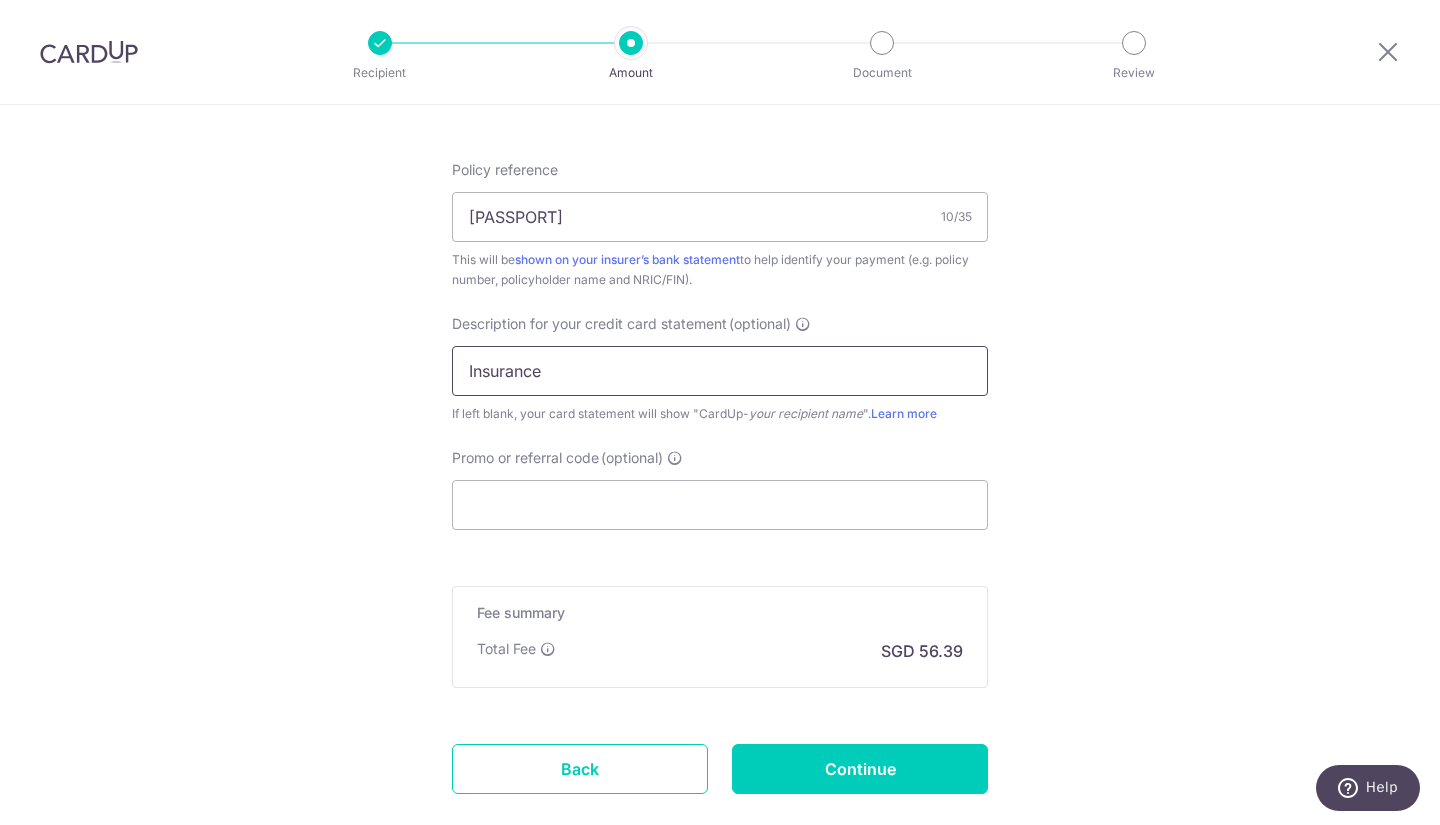 scroll, scrollTop: 1200, scrollLeft: 0, axis: vertical 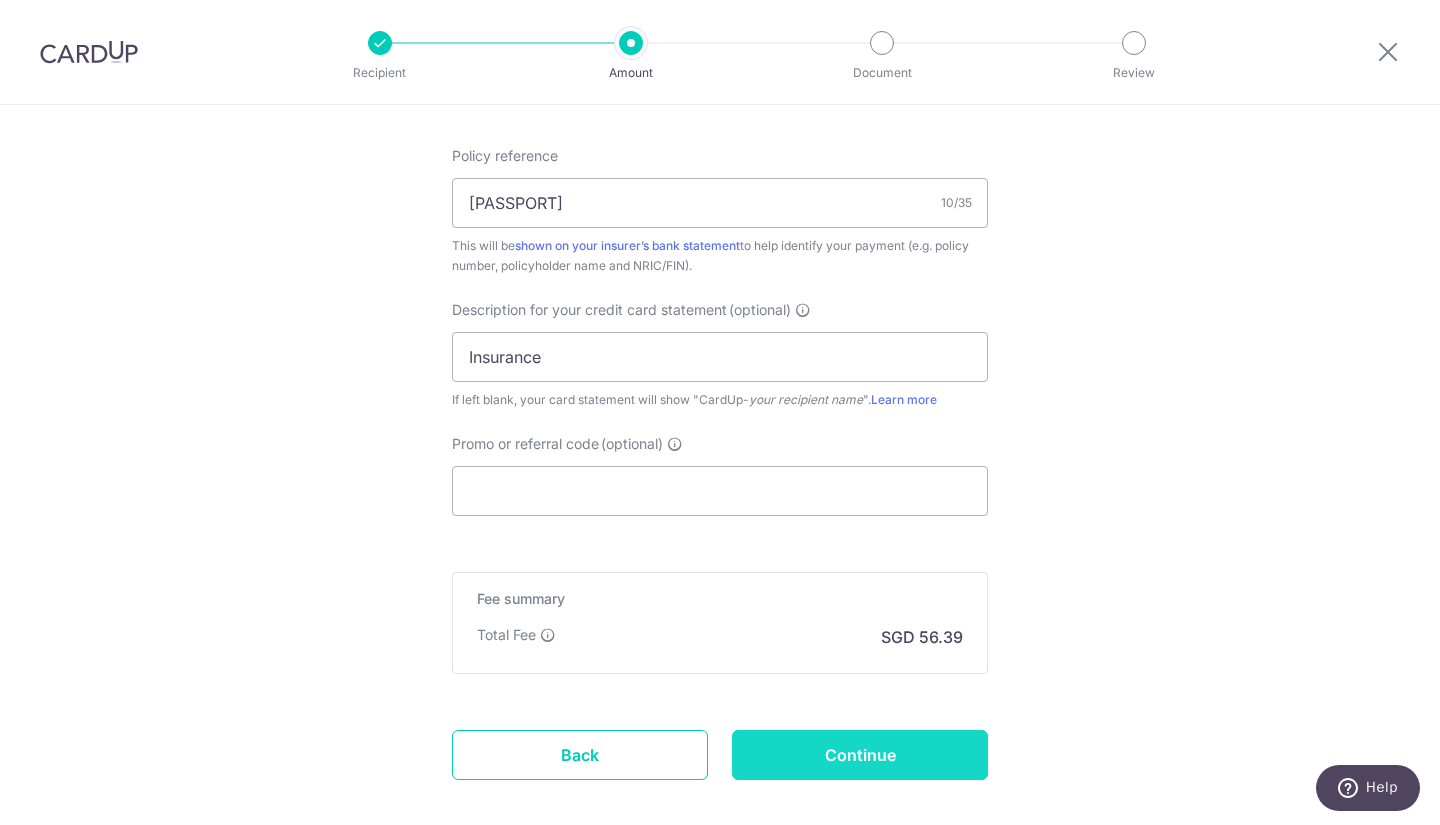 click on "Continue" at bounding box center [860, 755] 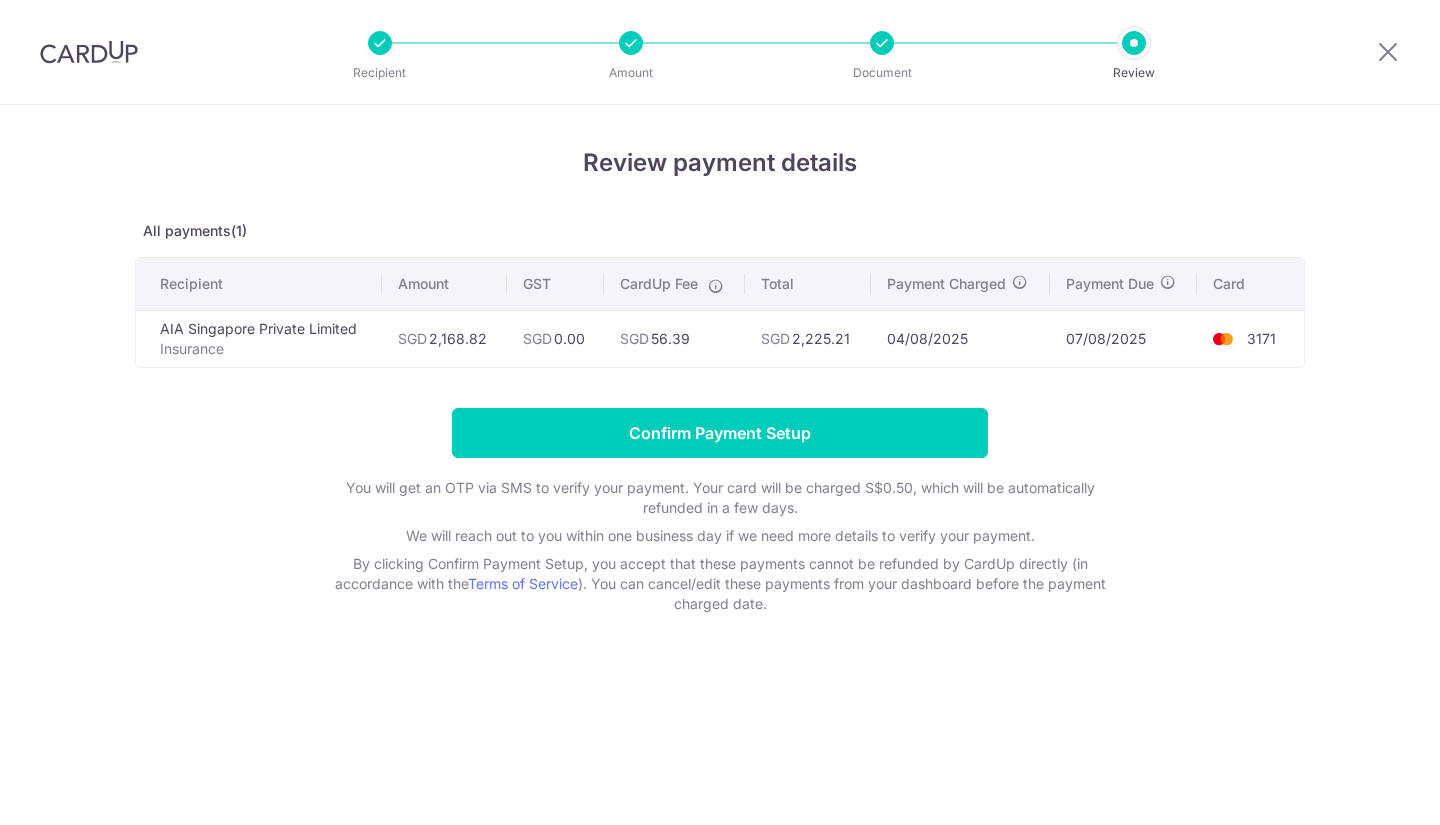 scroll, scrollTop: 0, scrollLeft: 0, axis: both 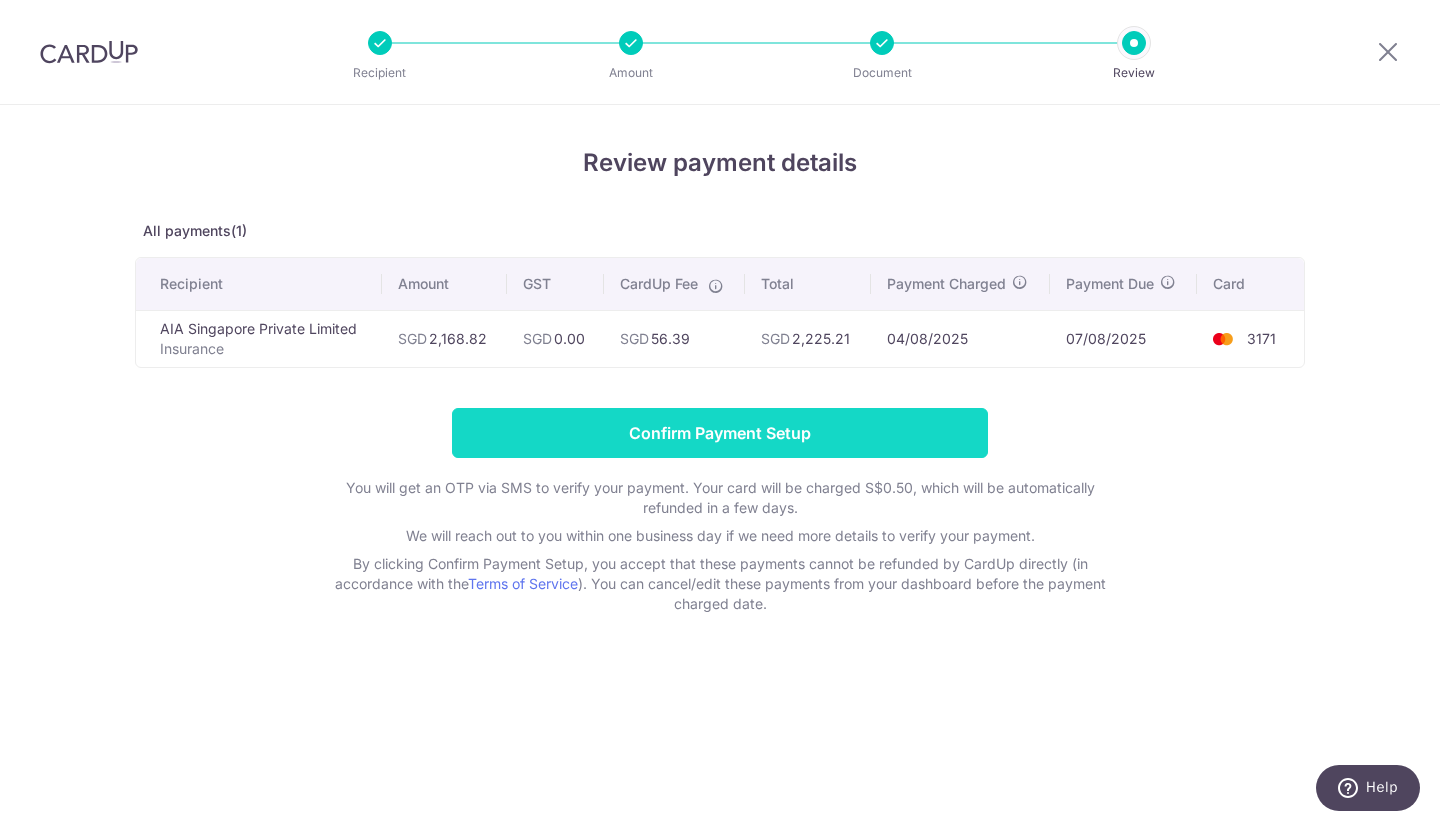 click on "Confirm Payment Setup" at bounding box center (720, 433) 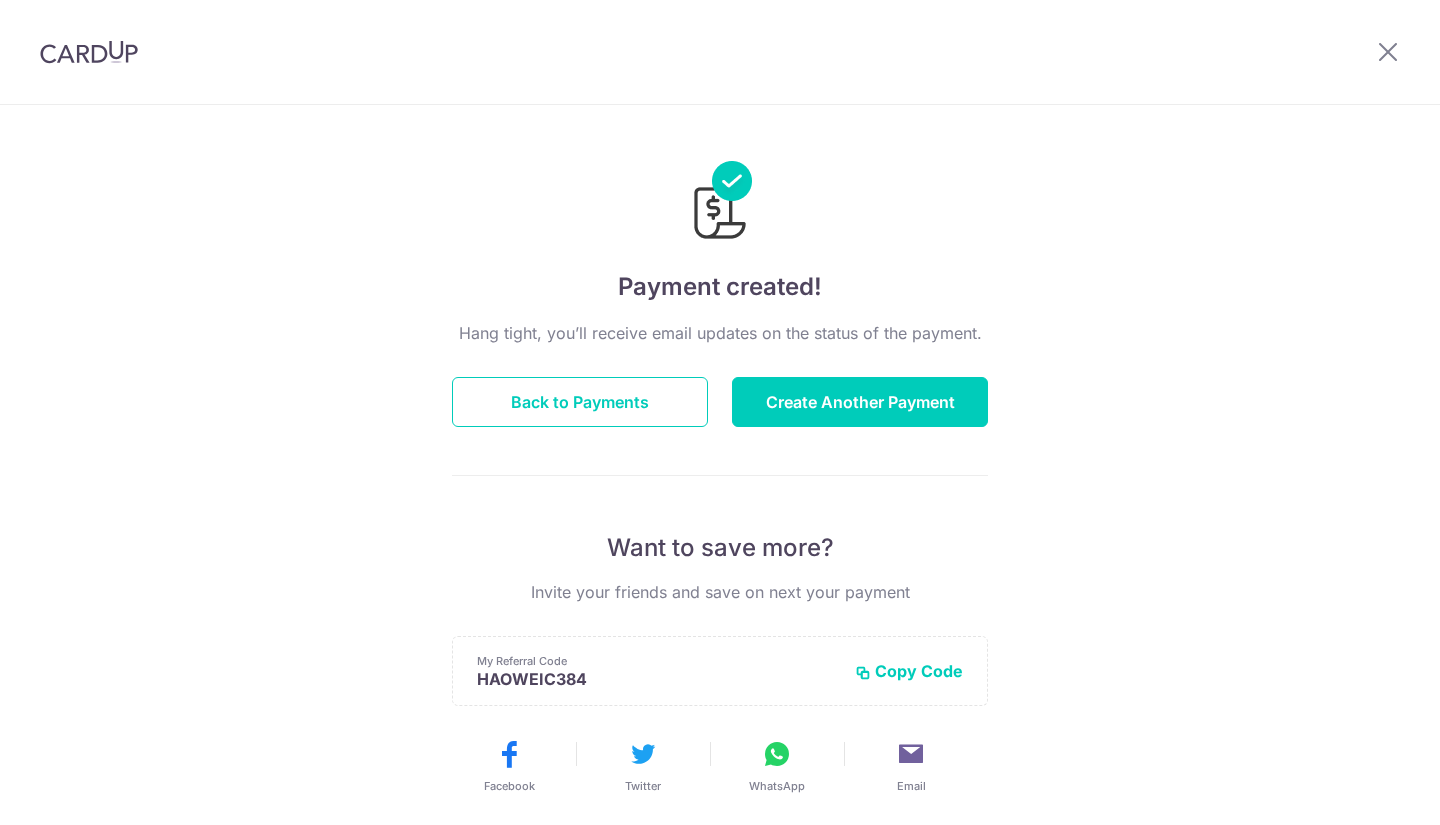 scroll, scrollTop: 0, scrollLeft: 0, axis: both 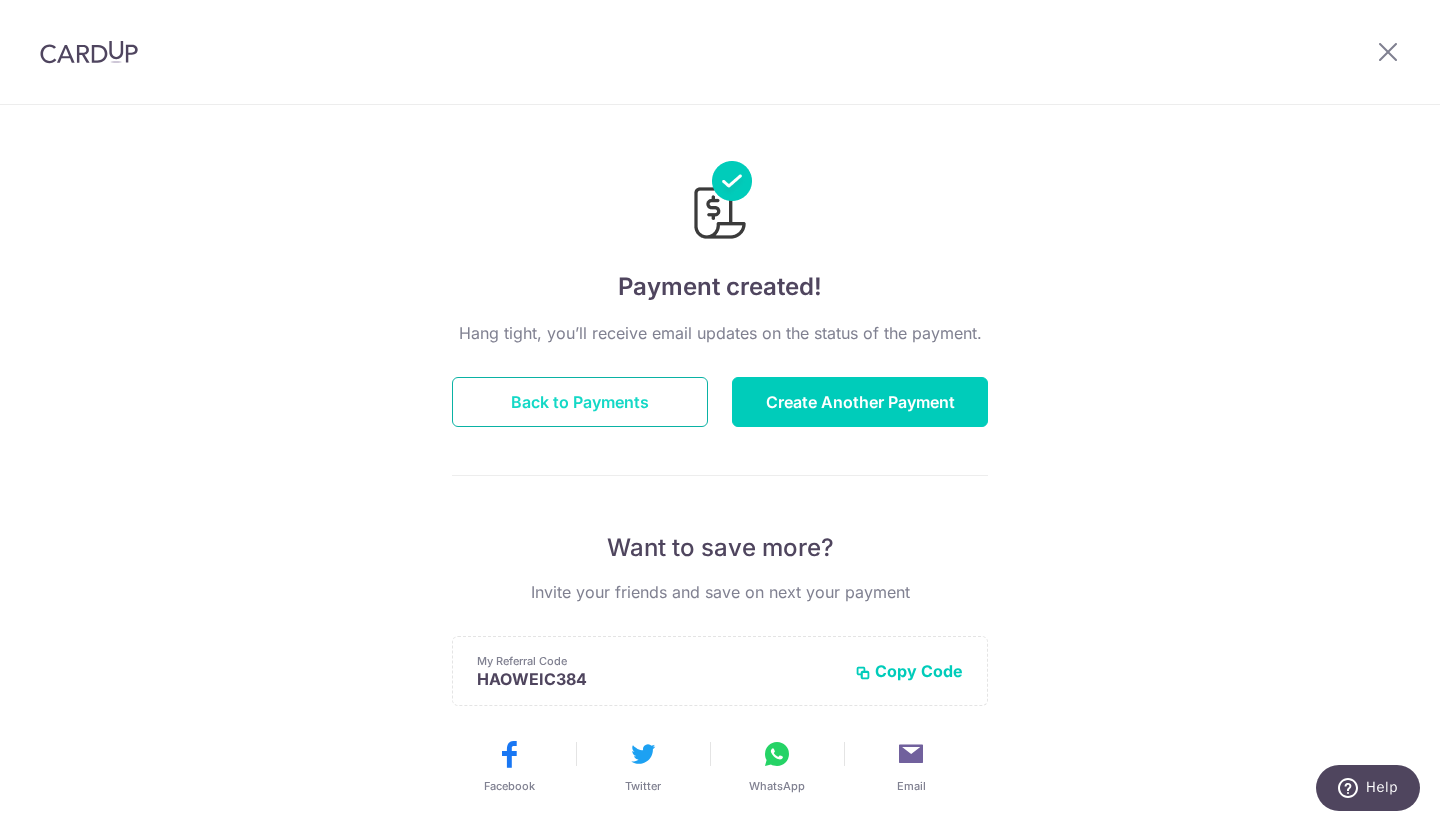 click on "Back to Payments" at bounding box center [580, 402] 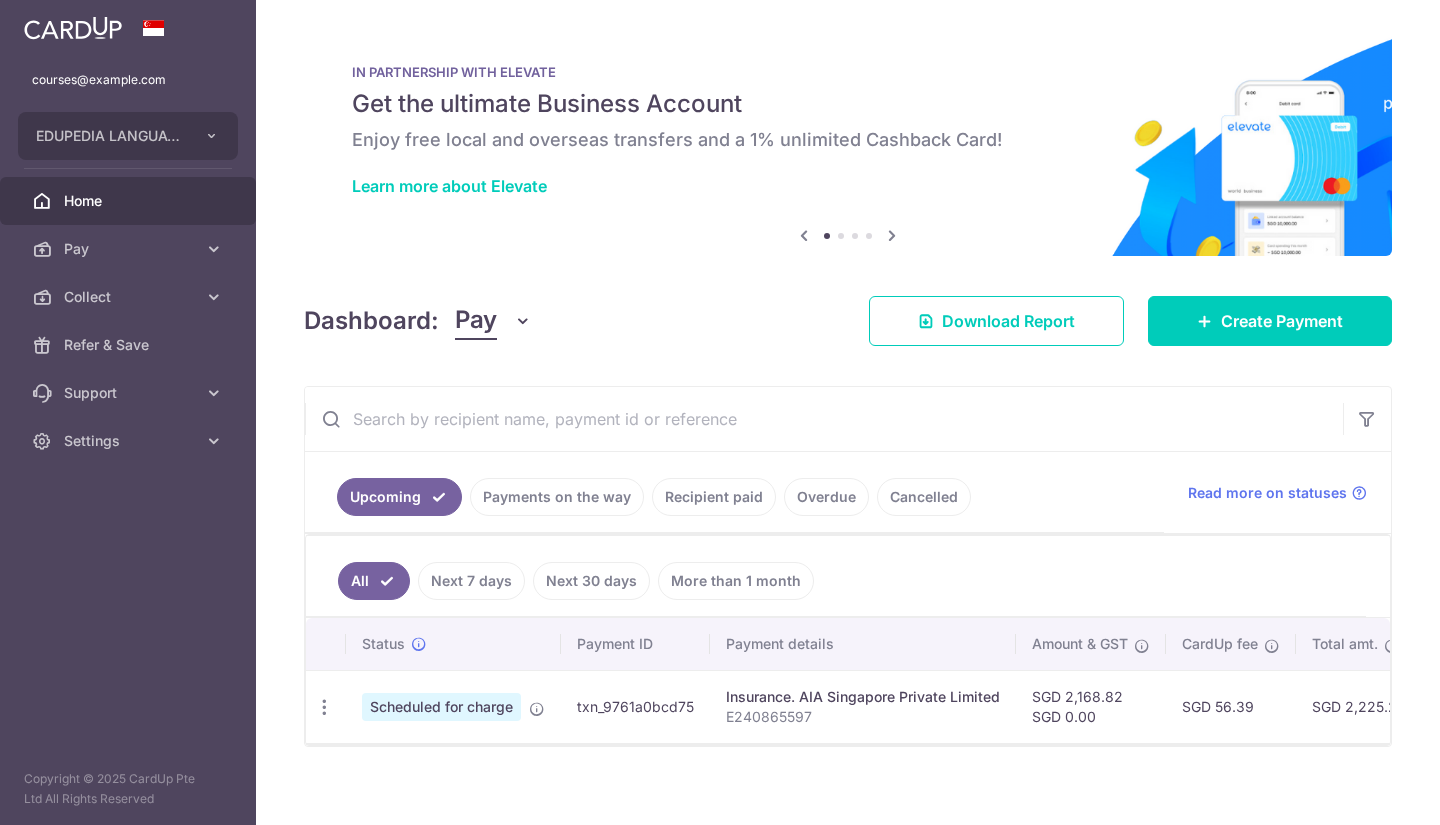scroll, scrollTop: 0, scrollLeft: 0, axis: both 